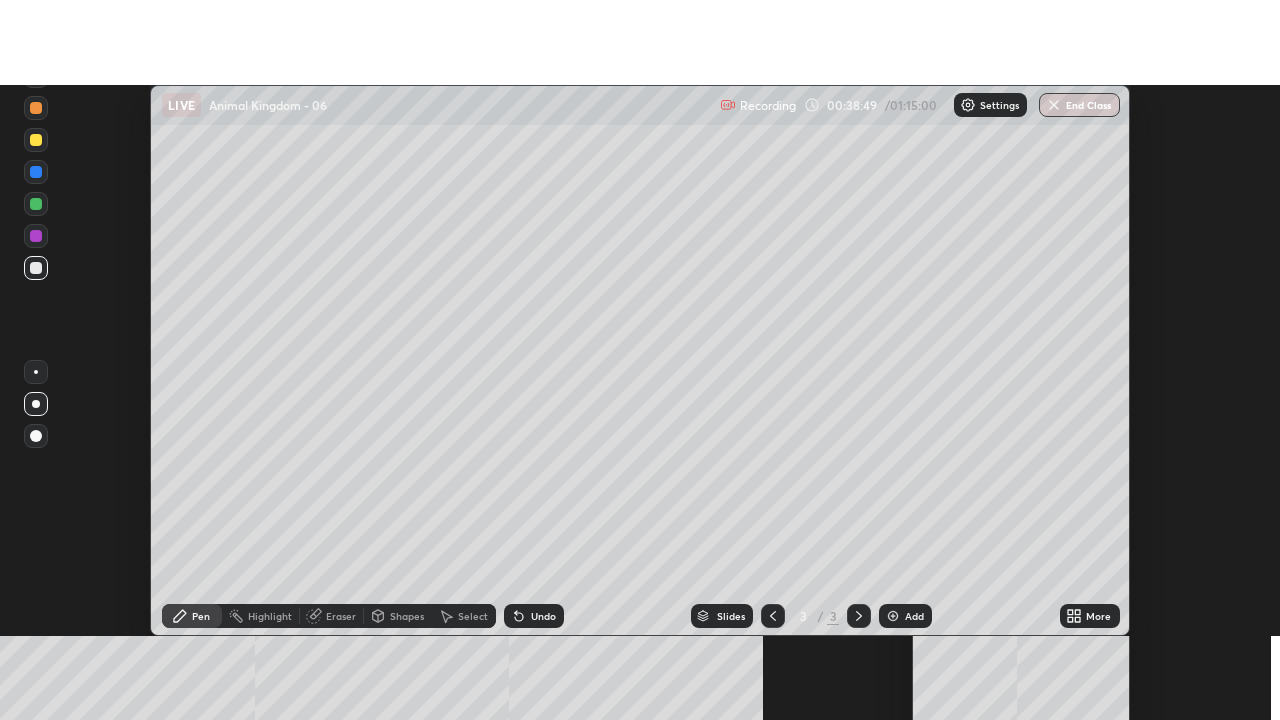 scroll, scrollTop: 0, scrollLeft: 0, axis: both 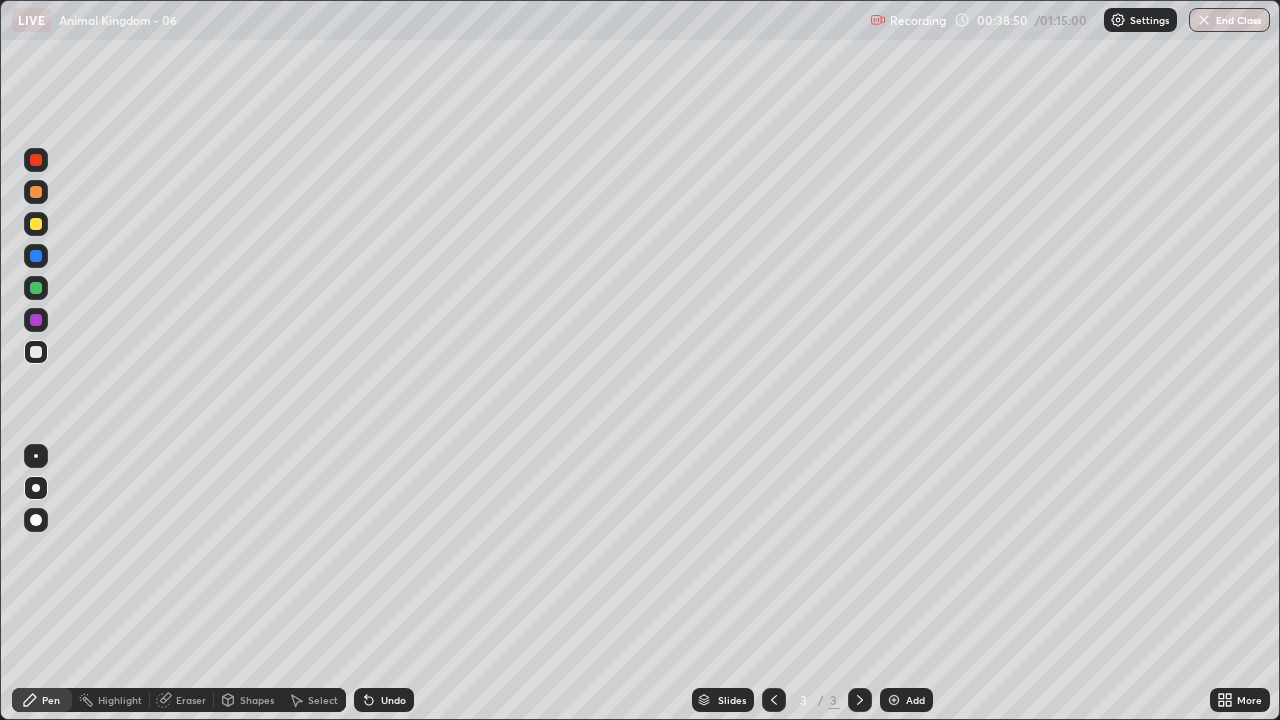 click at bounding box center [774, 700] 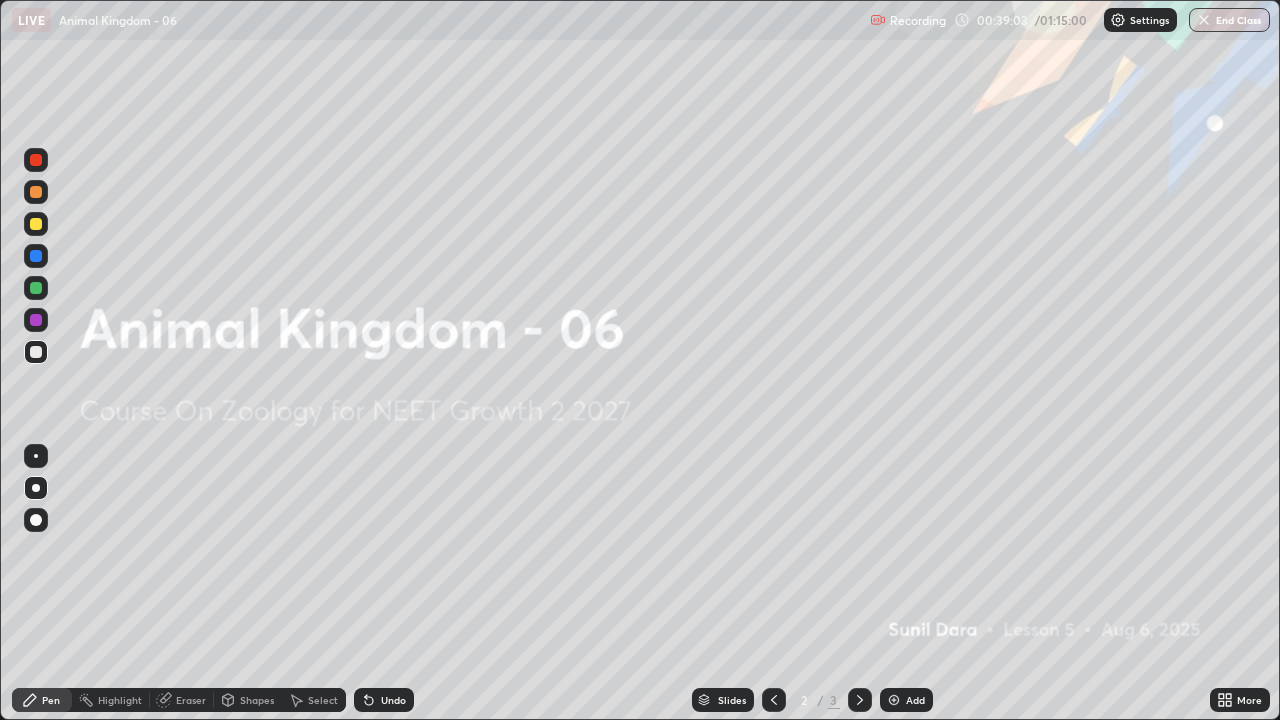 click on "Add" at bounding box center (915, 700) 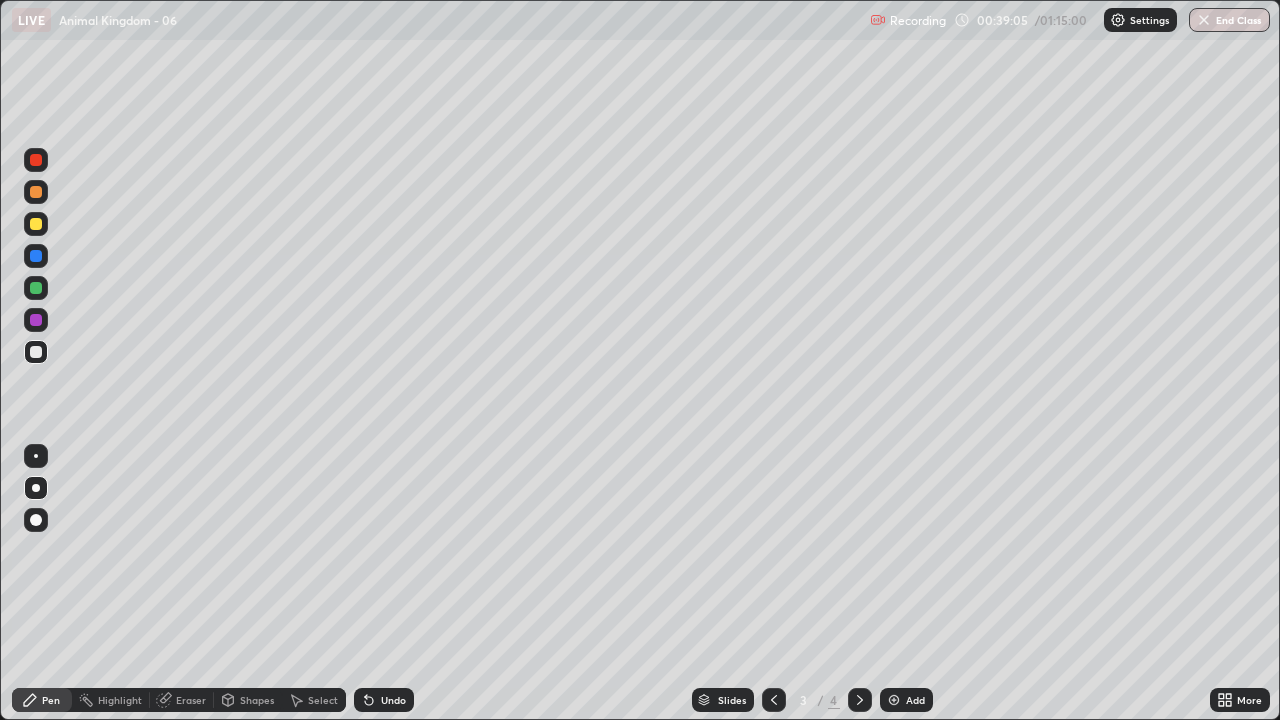click at bounding box center (36, 352) 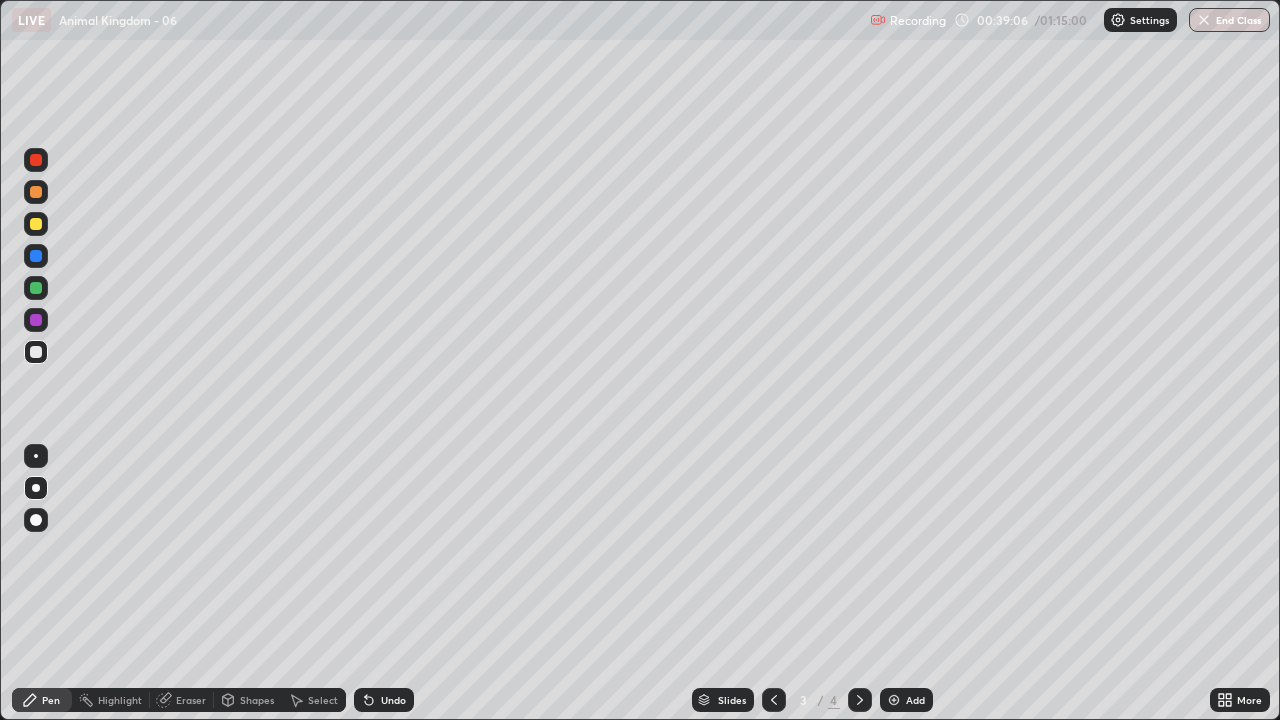 click at bounding box center [36, 352] 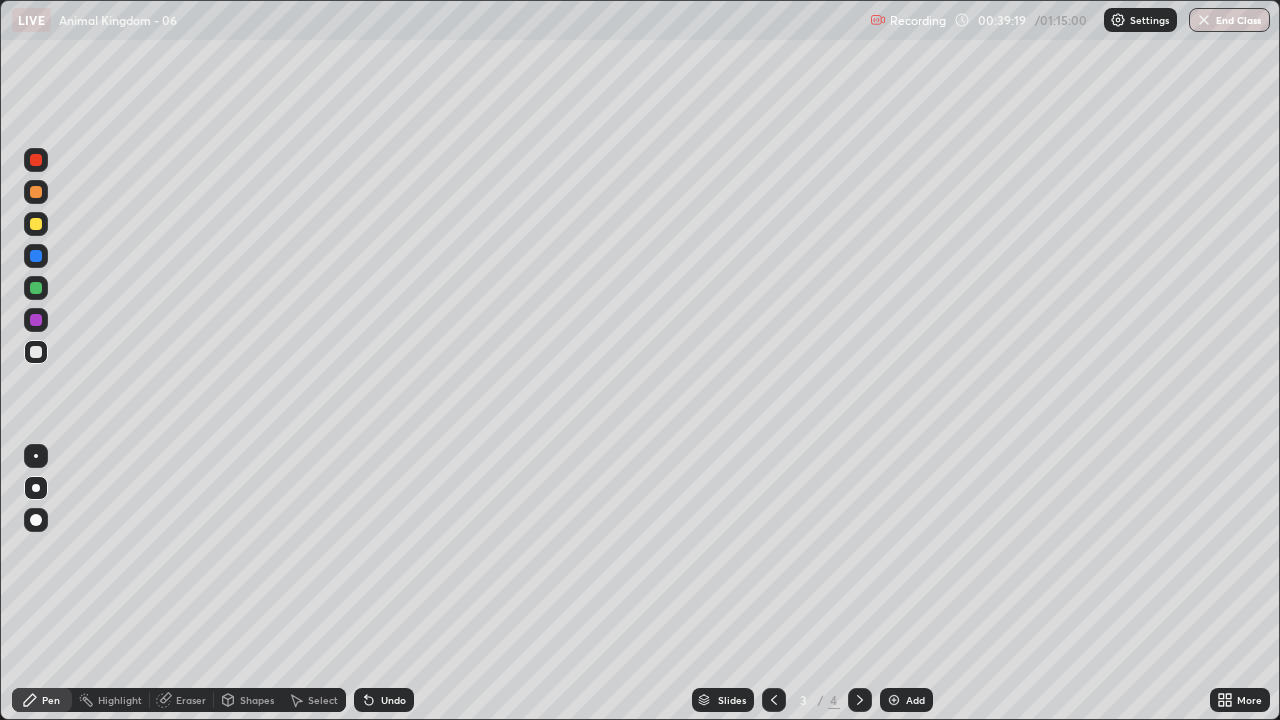 click at bounding box center (36, 352) 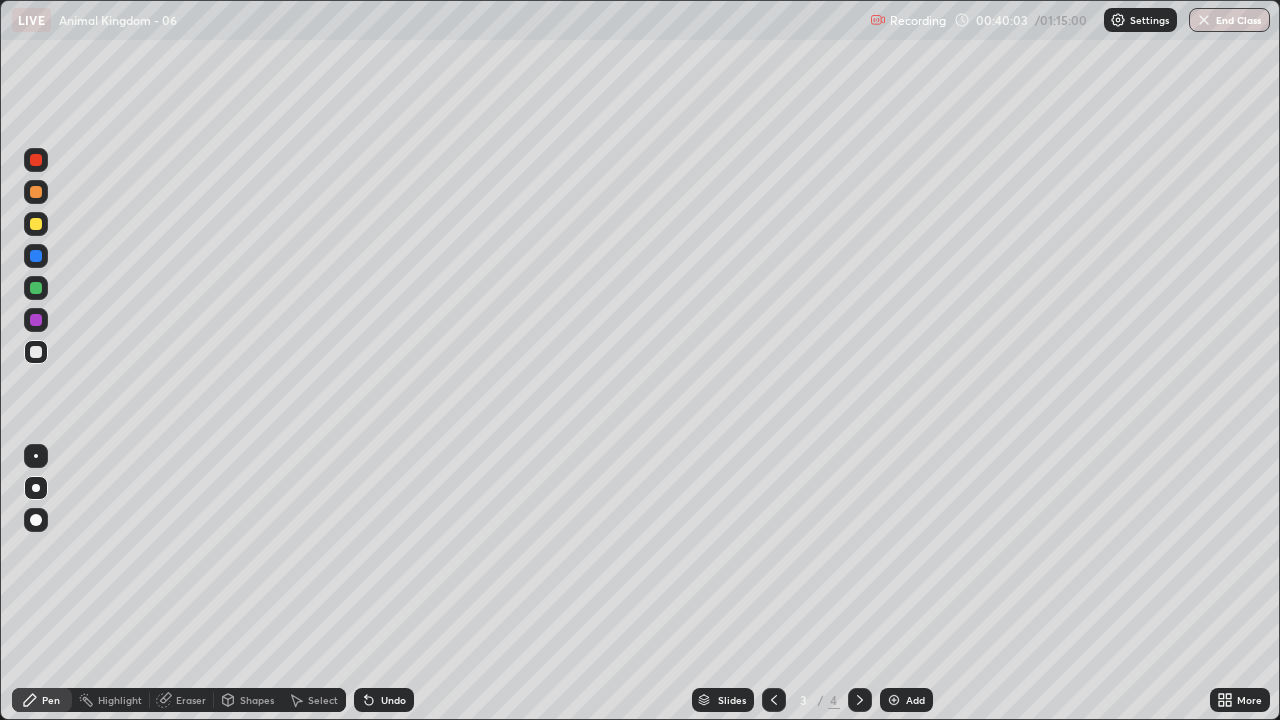 click at bounding box center [36, 256] 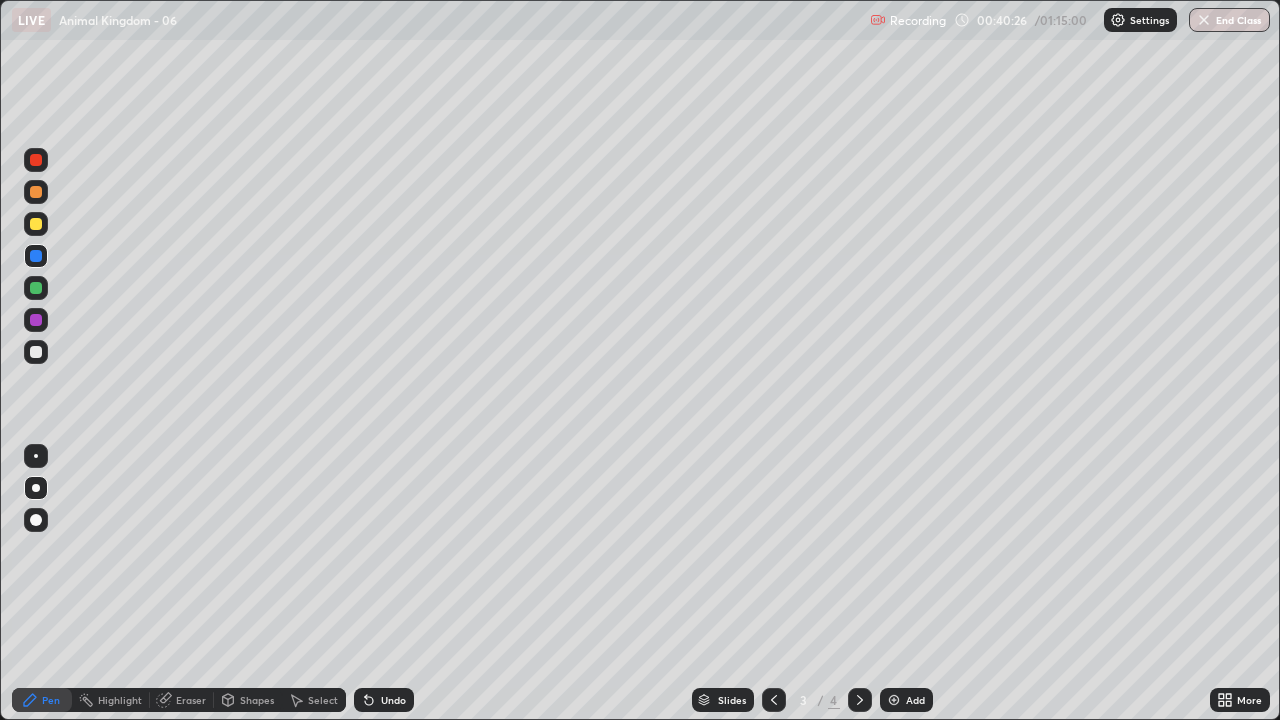 click on "Undo" at bounding box center (393, 700) 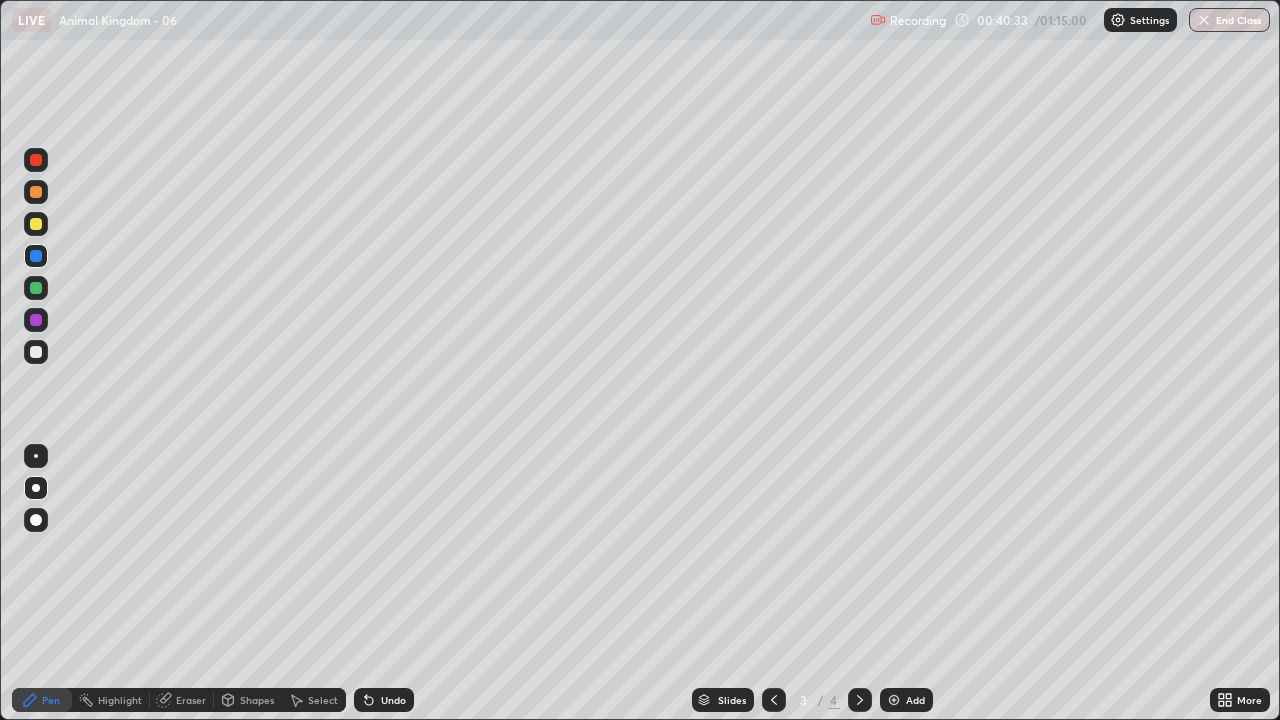 click at bounding box center (36, 352) 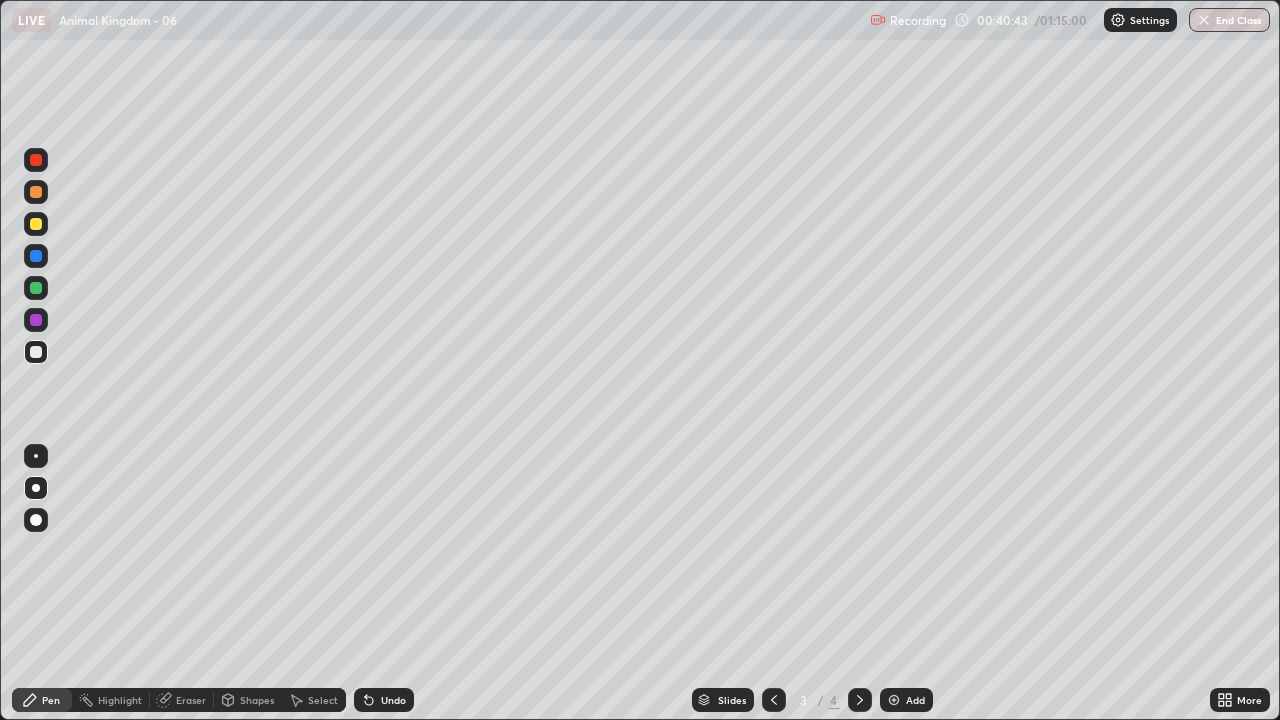 click at bounding box center [36, 352] 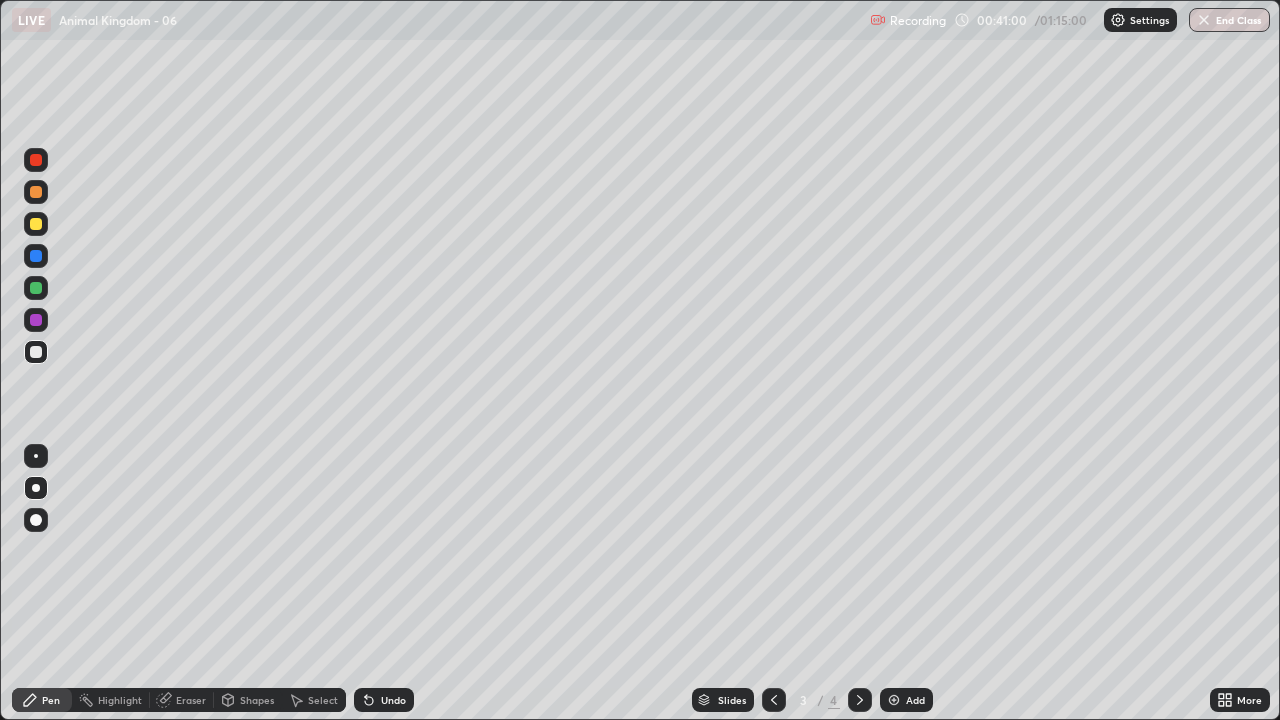 click at bounding box center (36, 352) 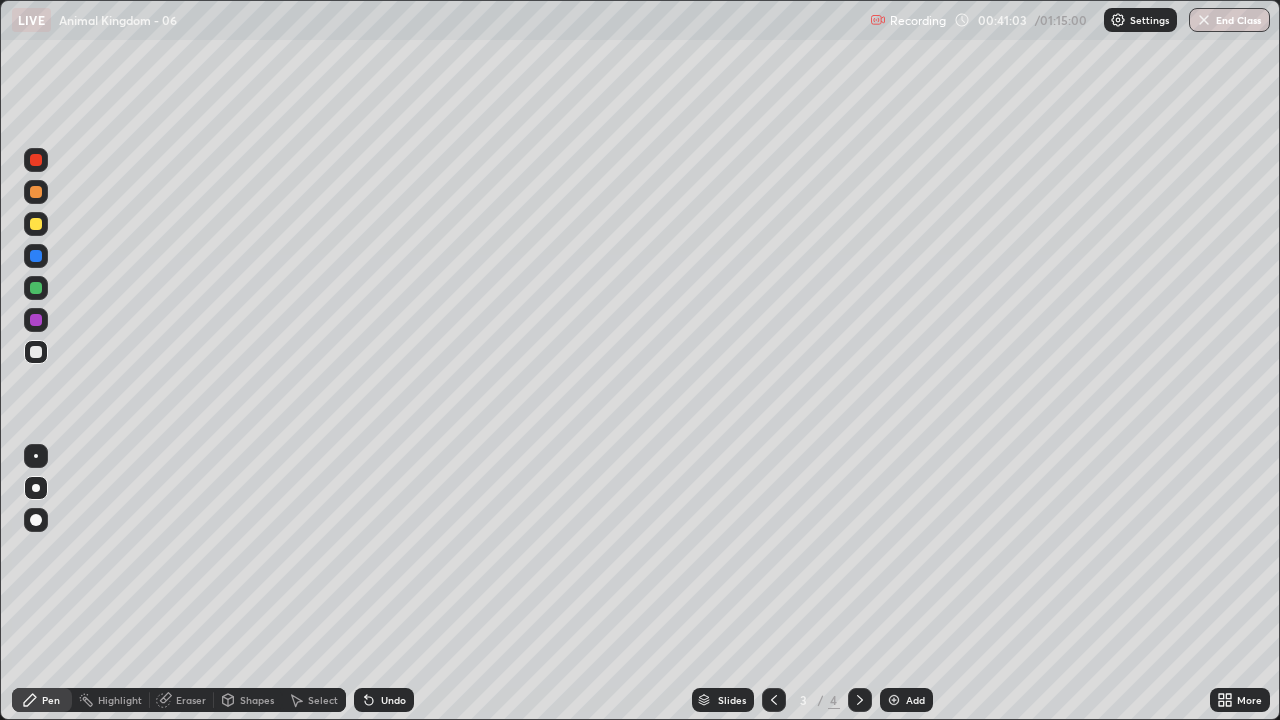 click at bounding box center (36, 352) 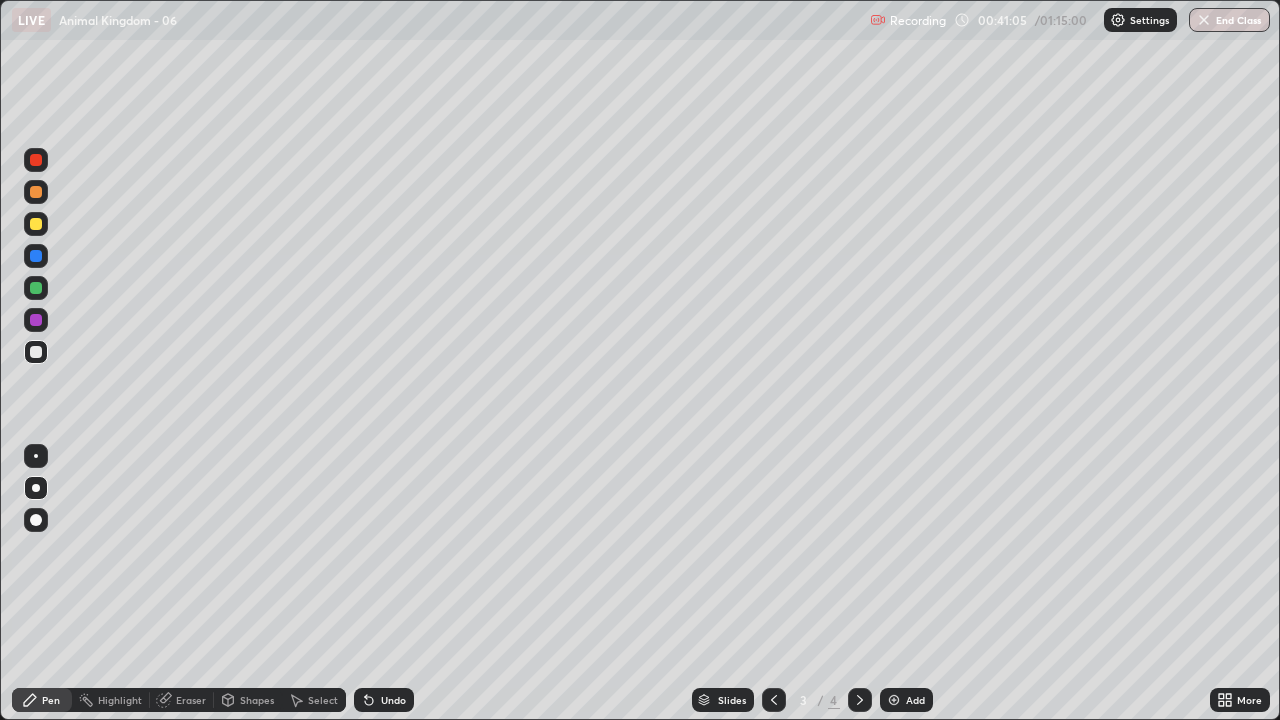 click at bounding box center [36, 352] 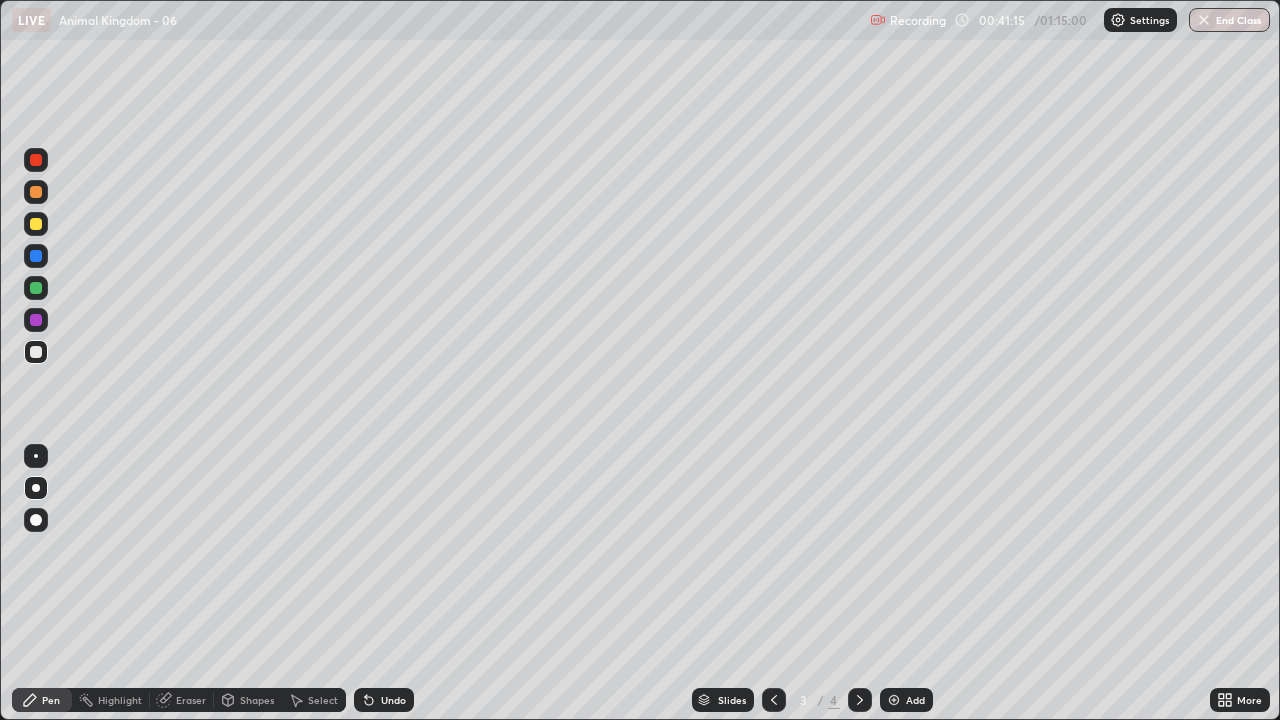click at bounding box center (36, 352) 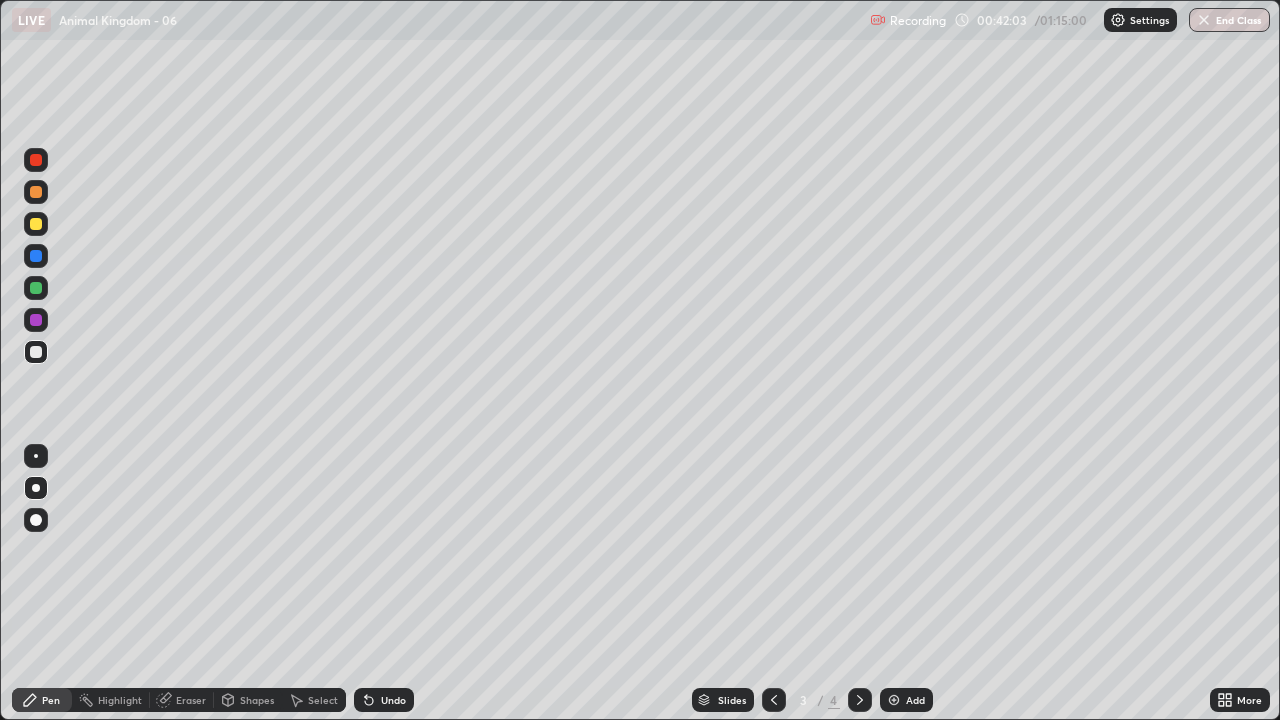 click at bounding box center [36, 352] 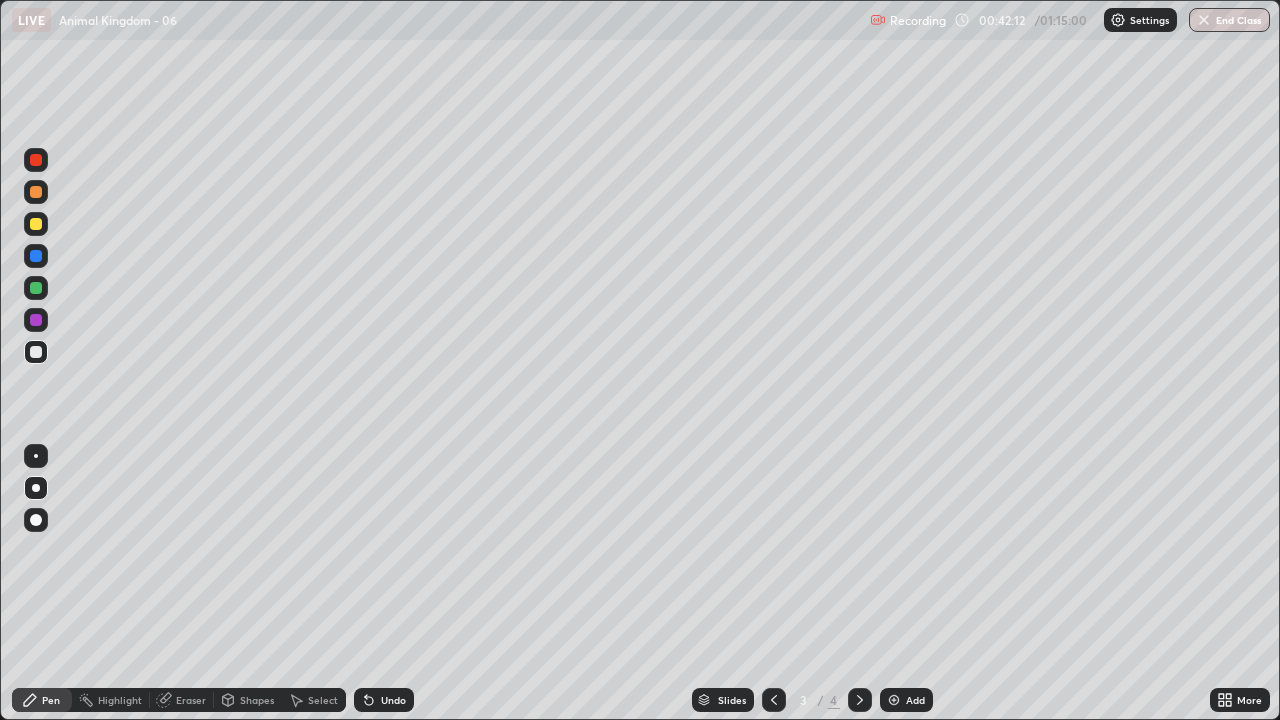 click at bounding box center [36, 320] 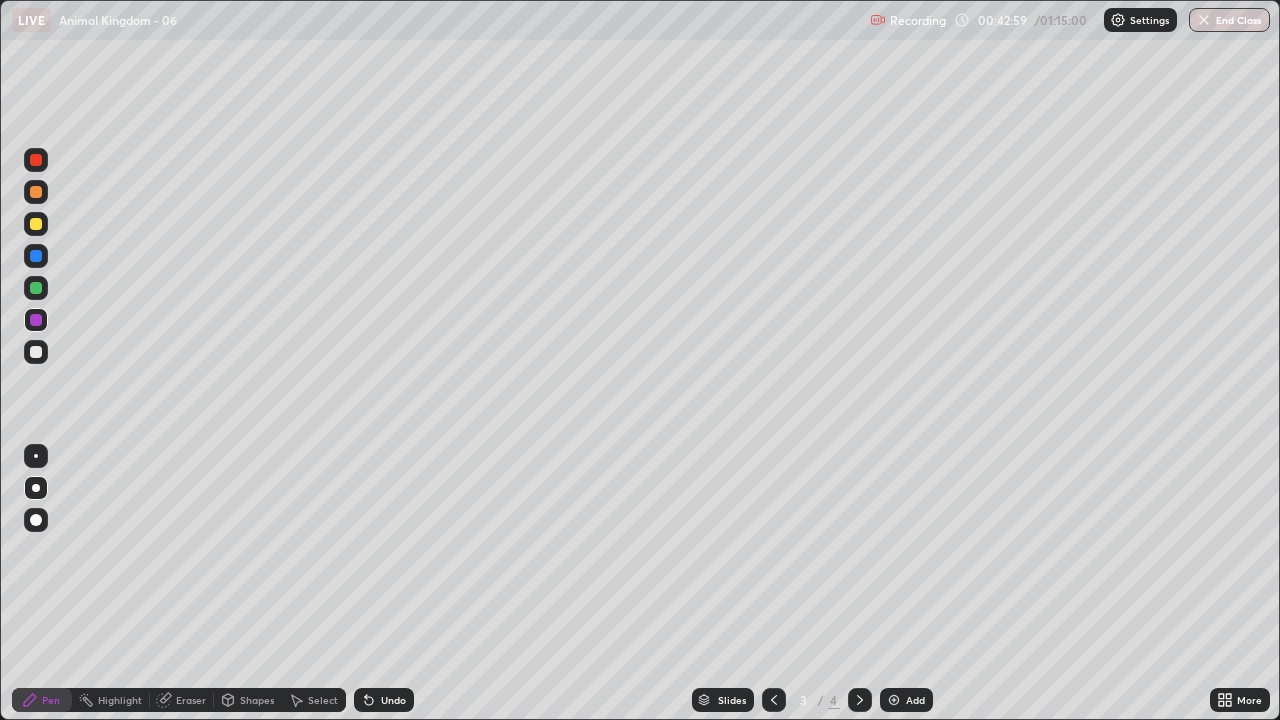 click at bounding box center (36, 352) 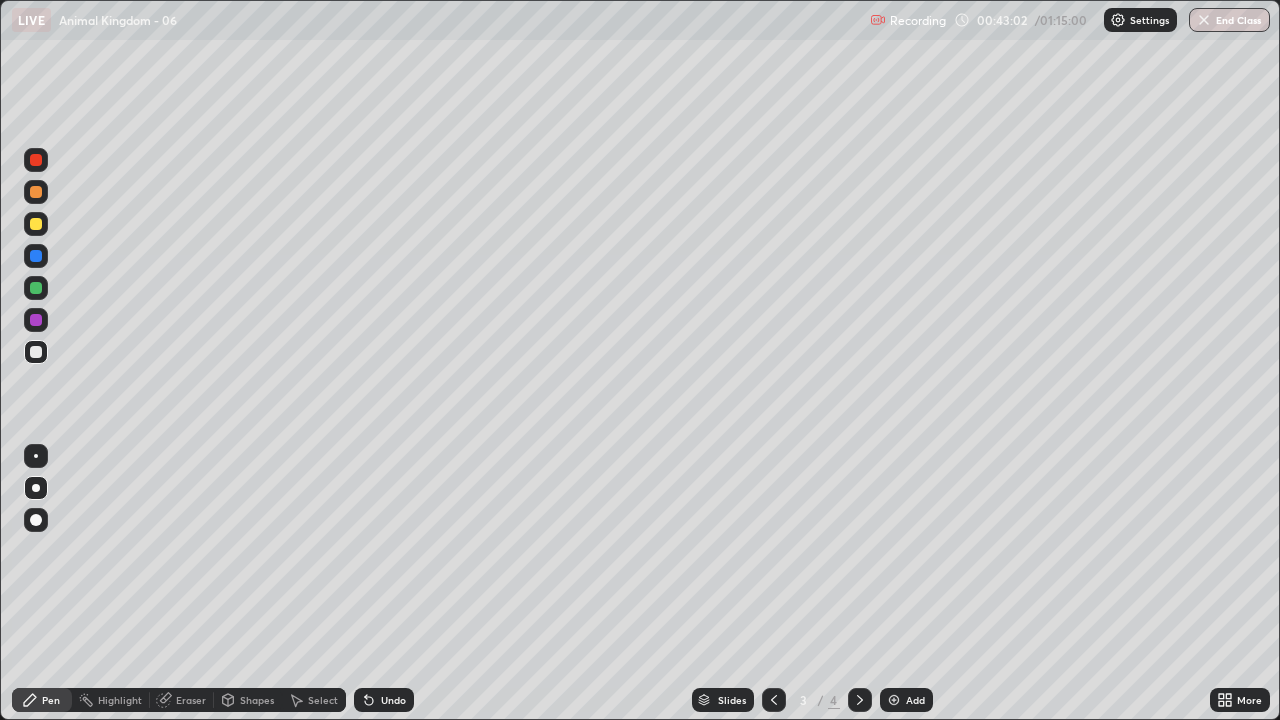 click at bounding box center (894, 700) 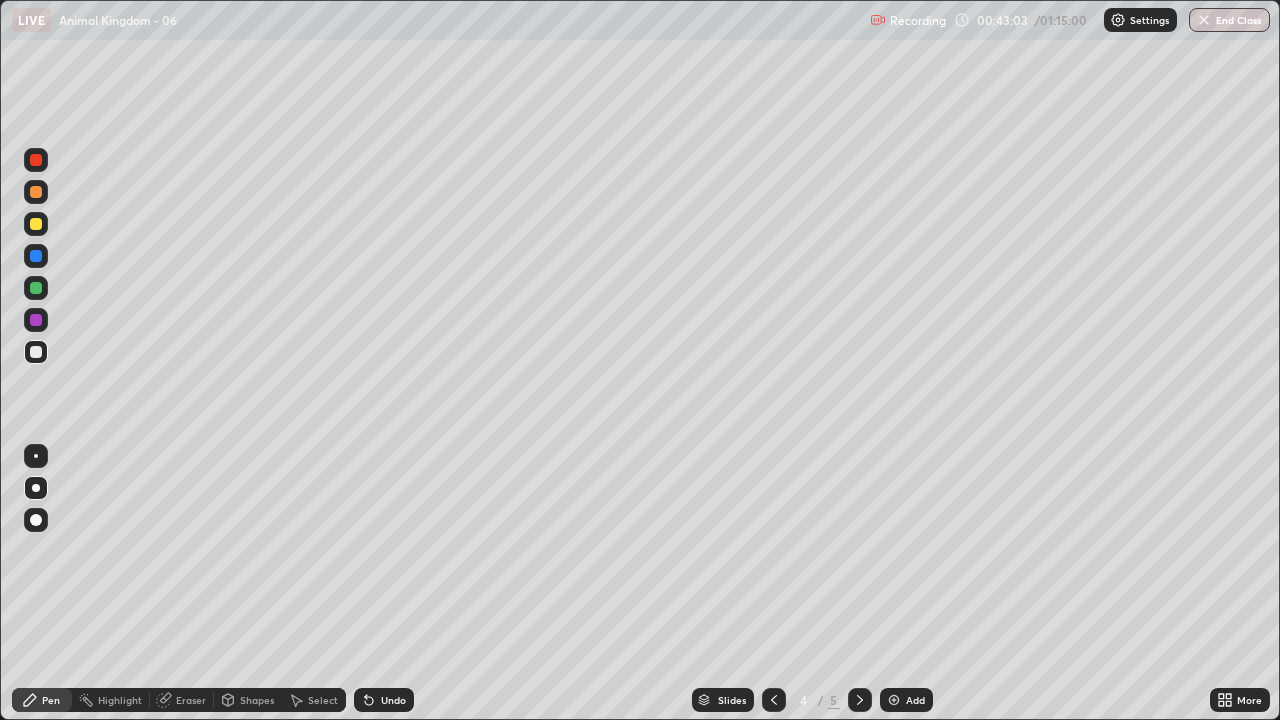 click at bounding box center [36, 352] 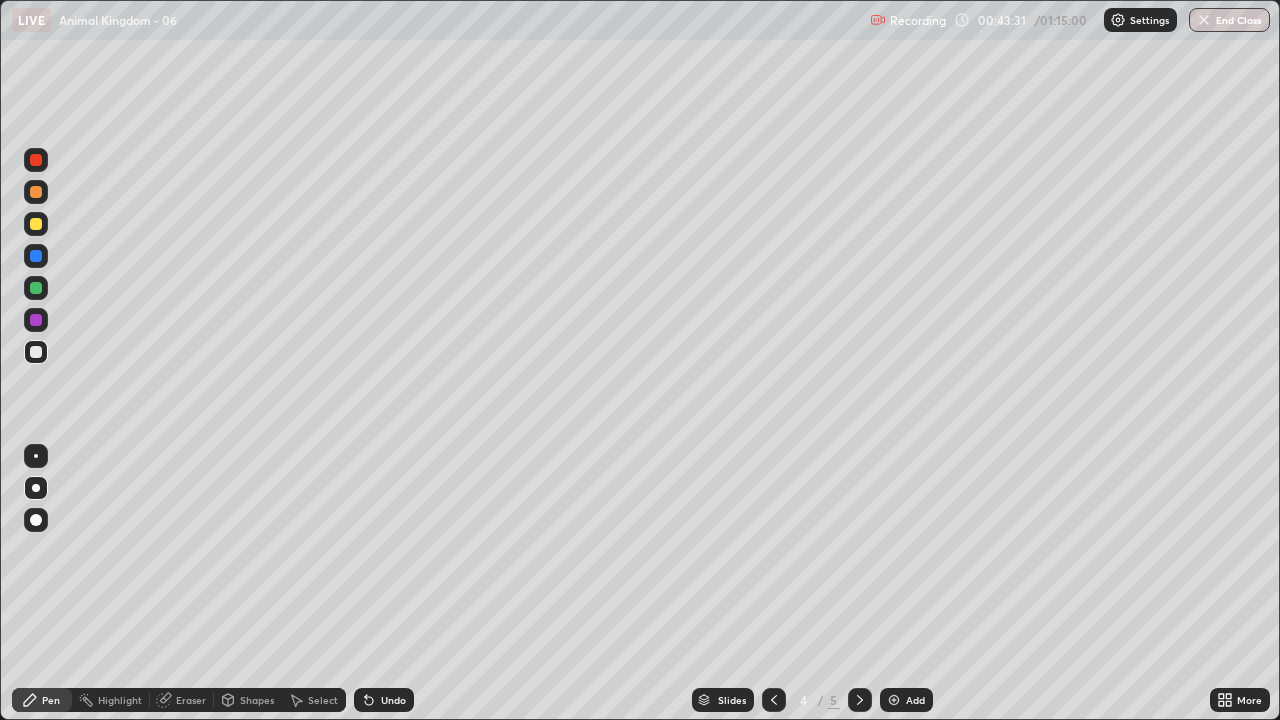 click on "Undo" at bounding box center [393, 700] 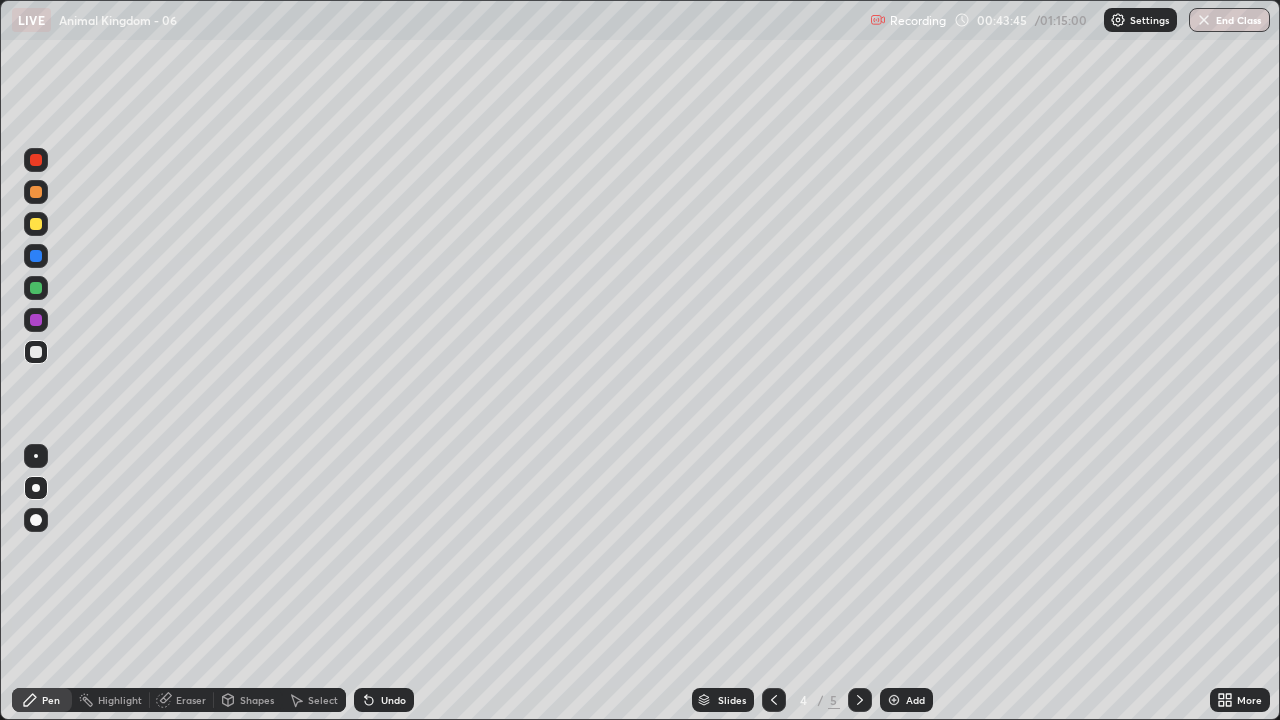 click at bounding box center [36, 352] 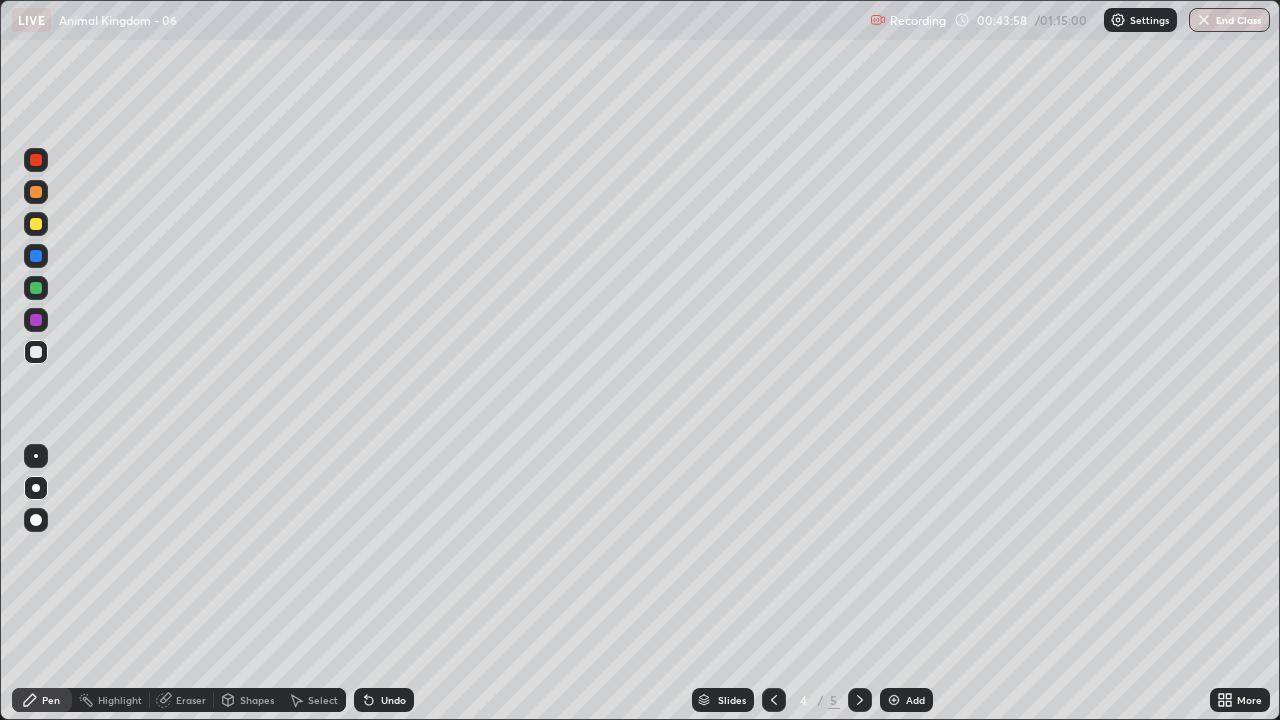 click at bounding box center (36, 352) 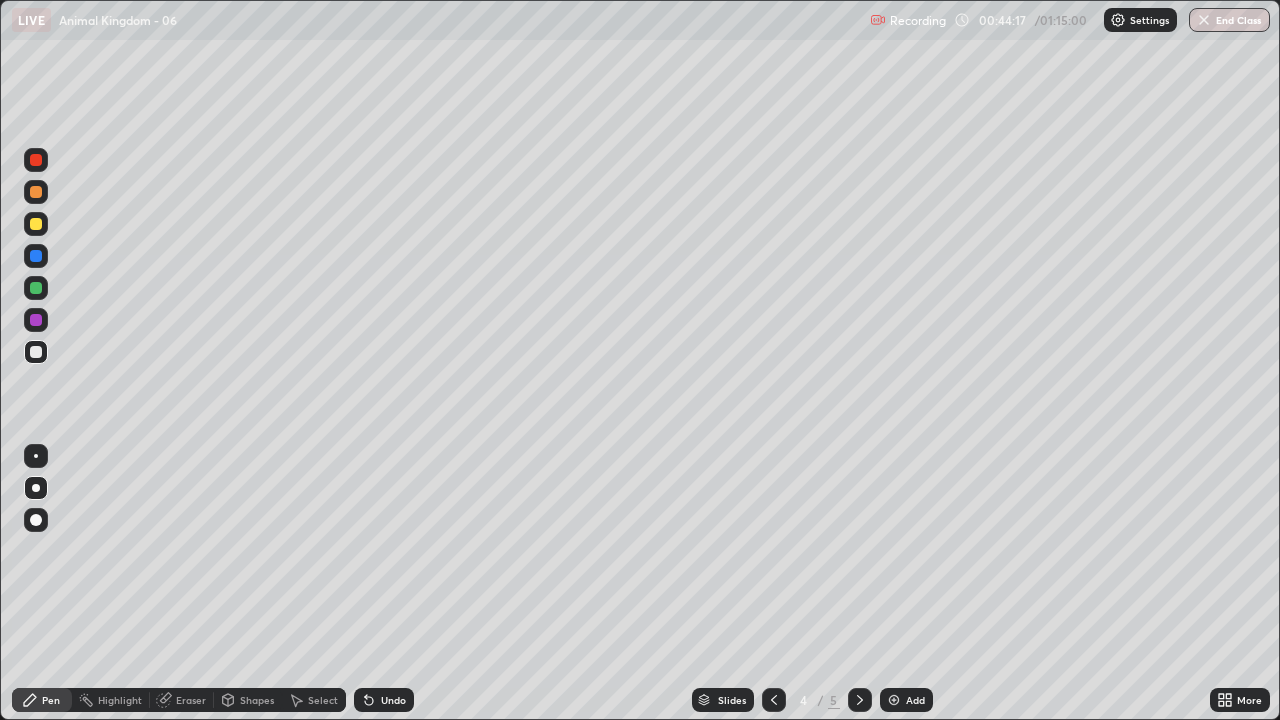 click at bounding box center [36, 352] 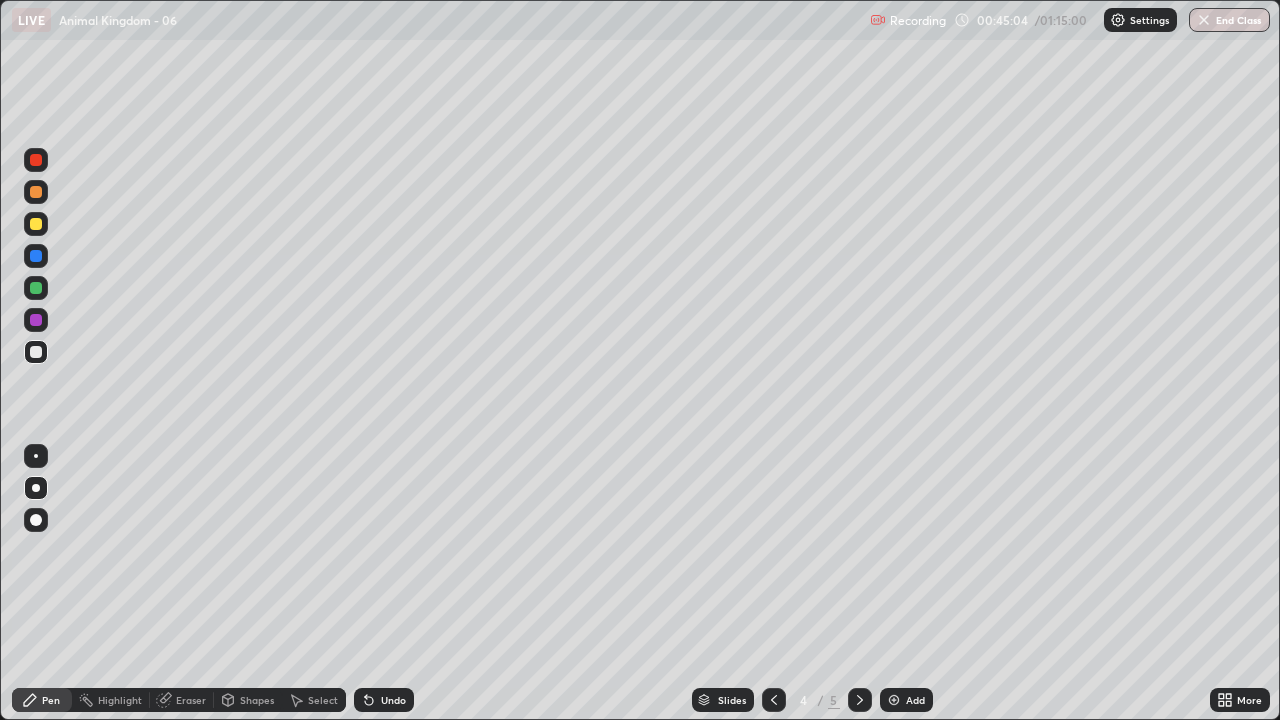 click on "Undo" at bounding box center (393, 700) 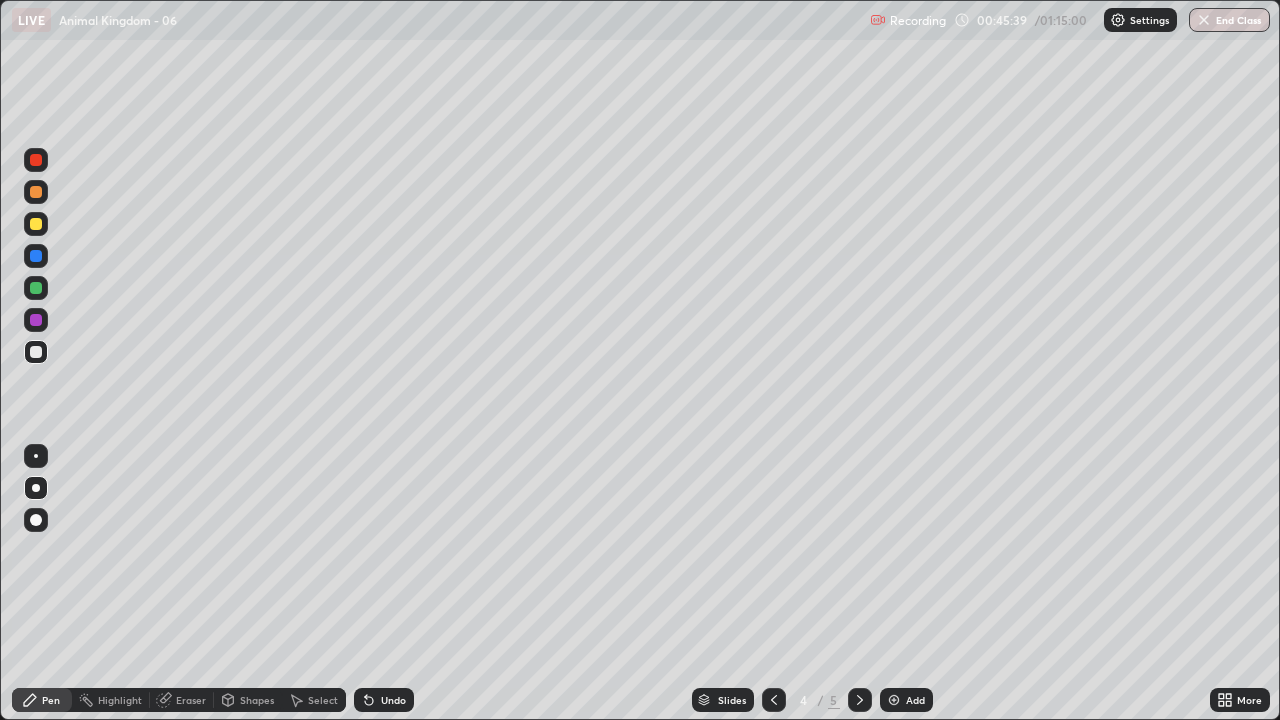click at bounding box center [36, 224] 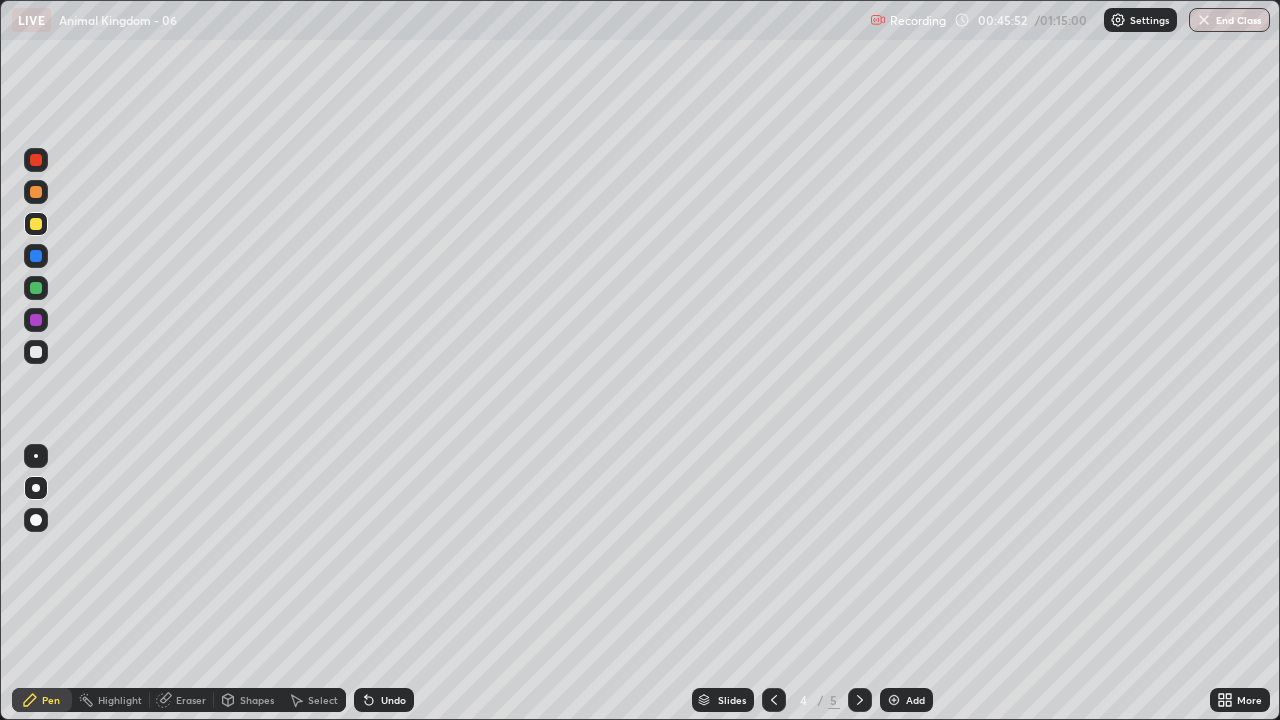 click on "Undo" at bounding box center (393, 700) 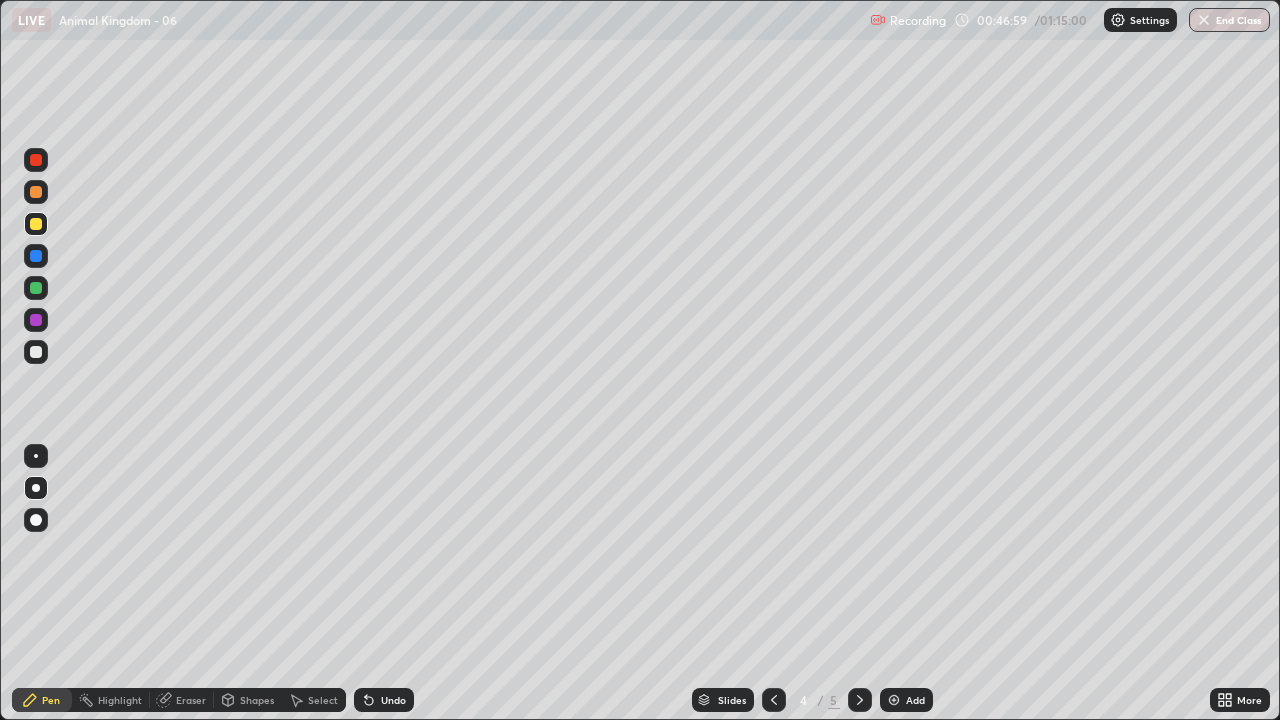 click 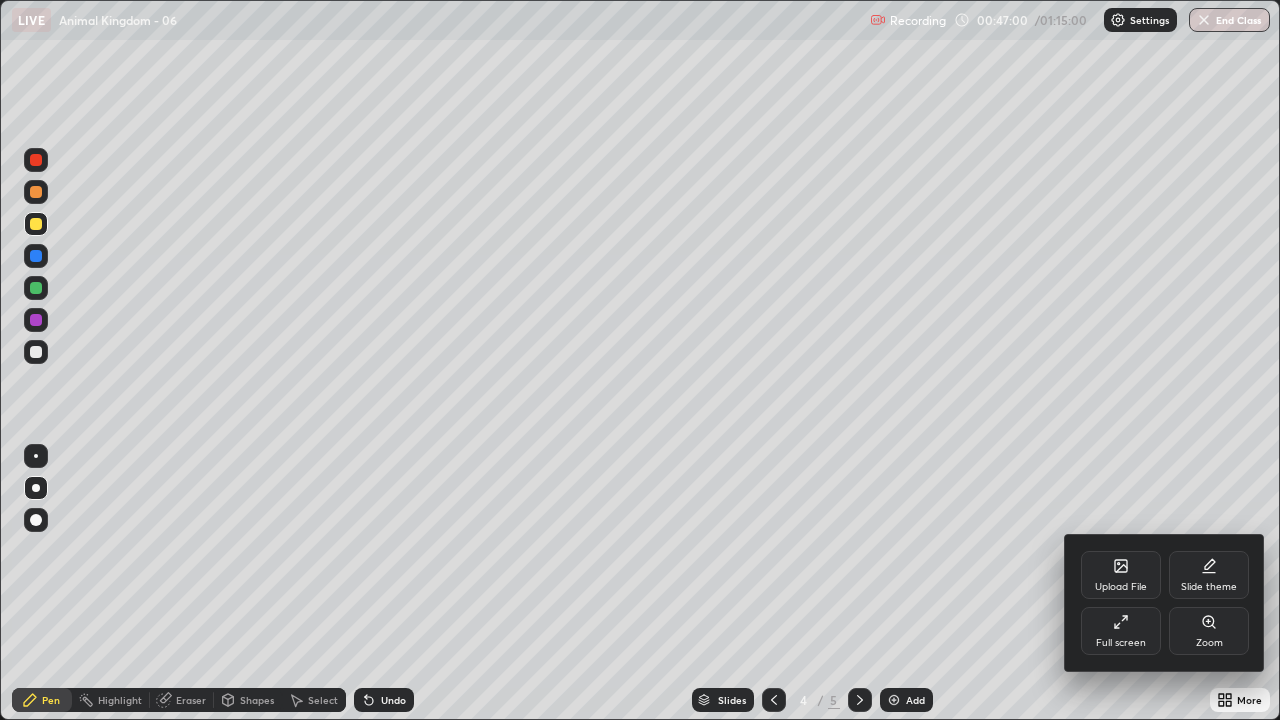 click on "Full screen" at bounding box center [1121, 643] 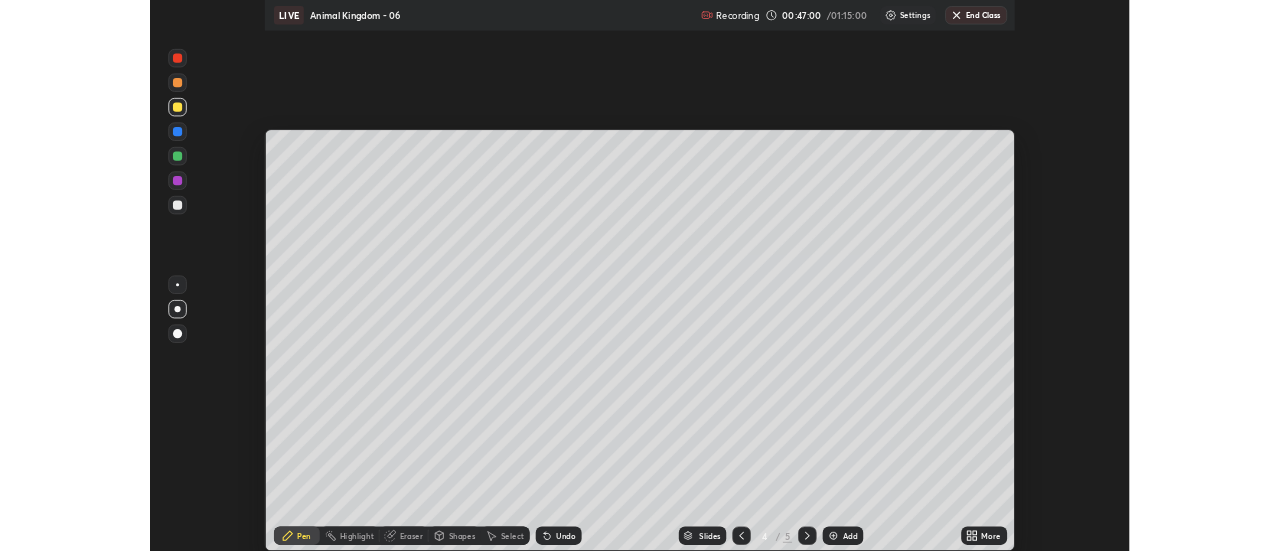scroll, scrollTop: 551, scrollLeft: 1280, axis: both 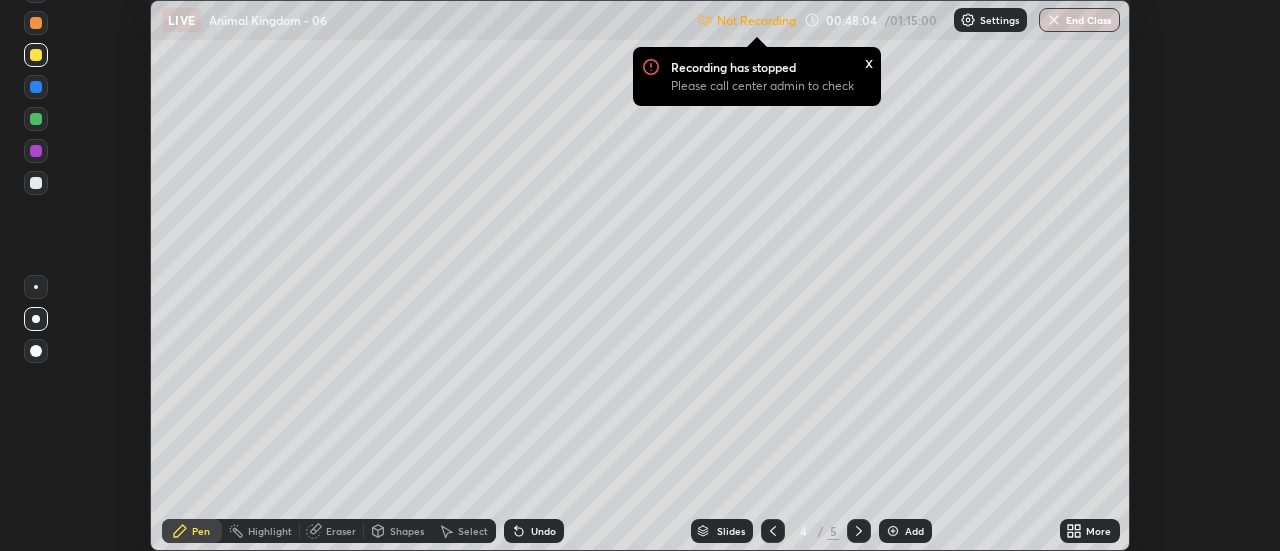 click 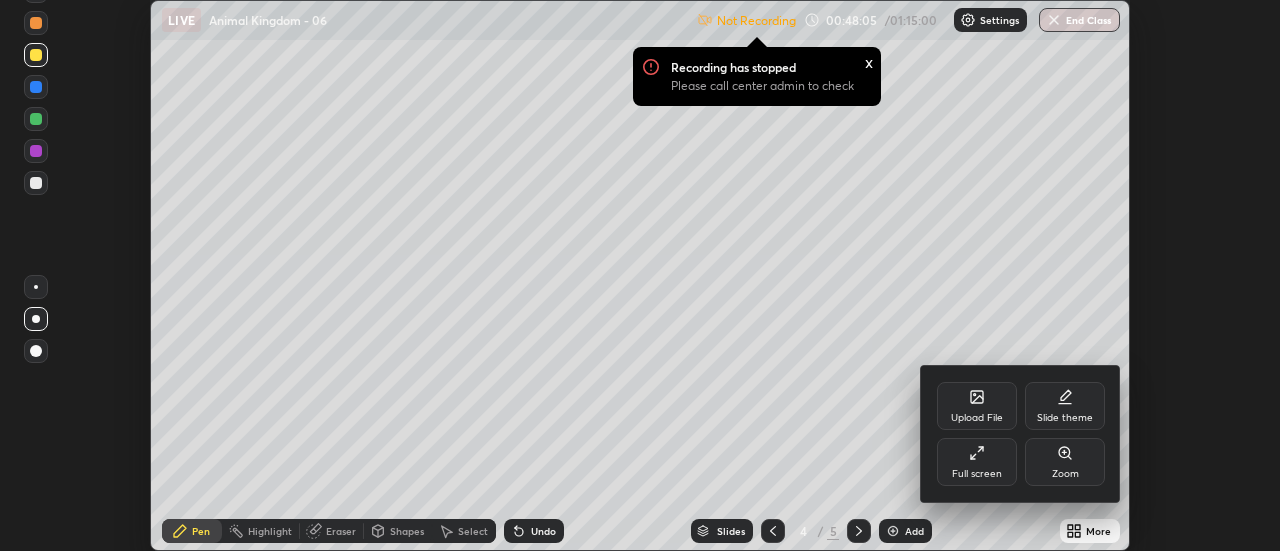 click on "Full screen" at bounding box center [977, 474] 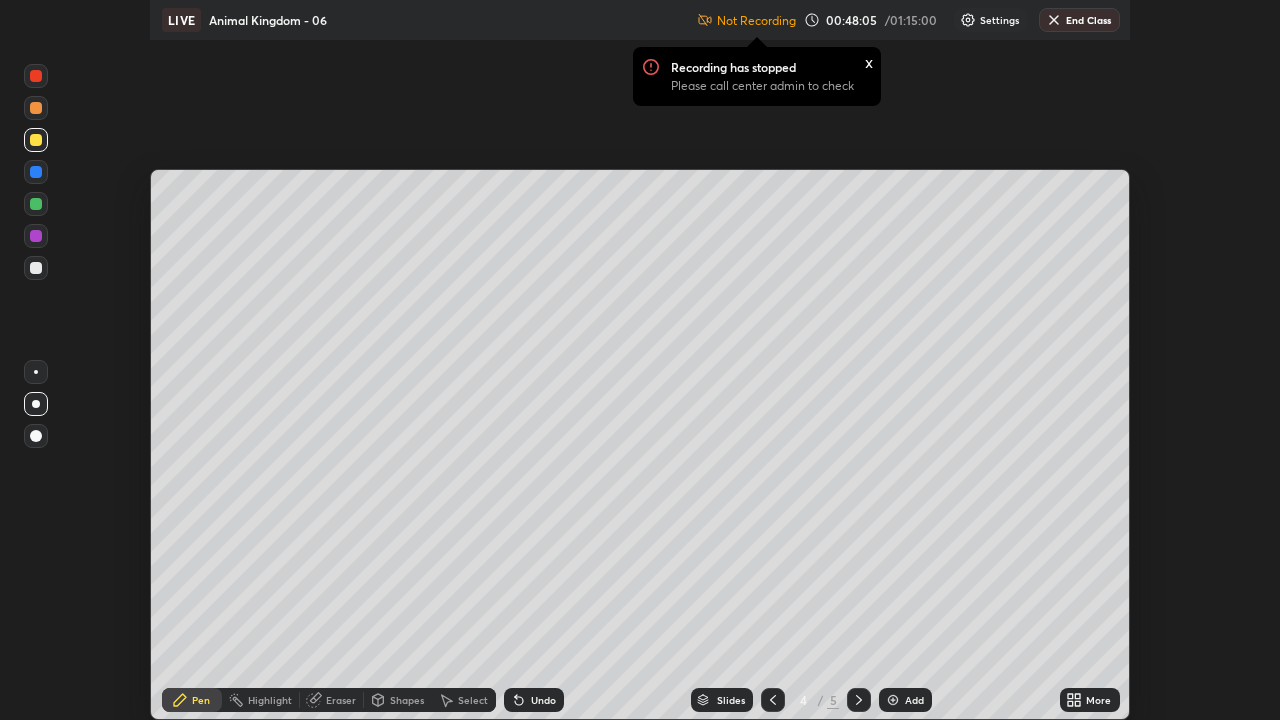 scroll, scrollTop: 99280, scrollLeft: 98720, axis: both 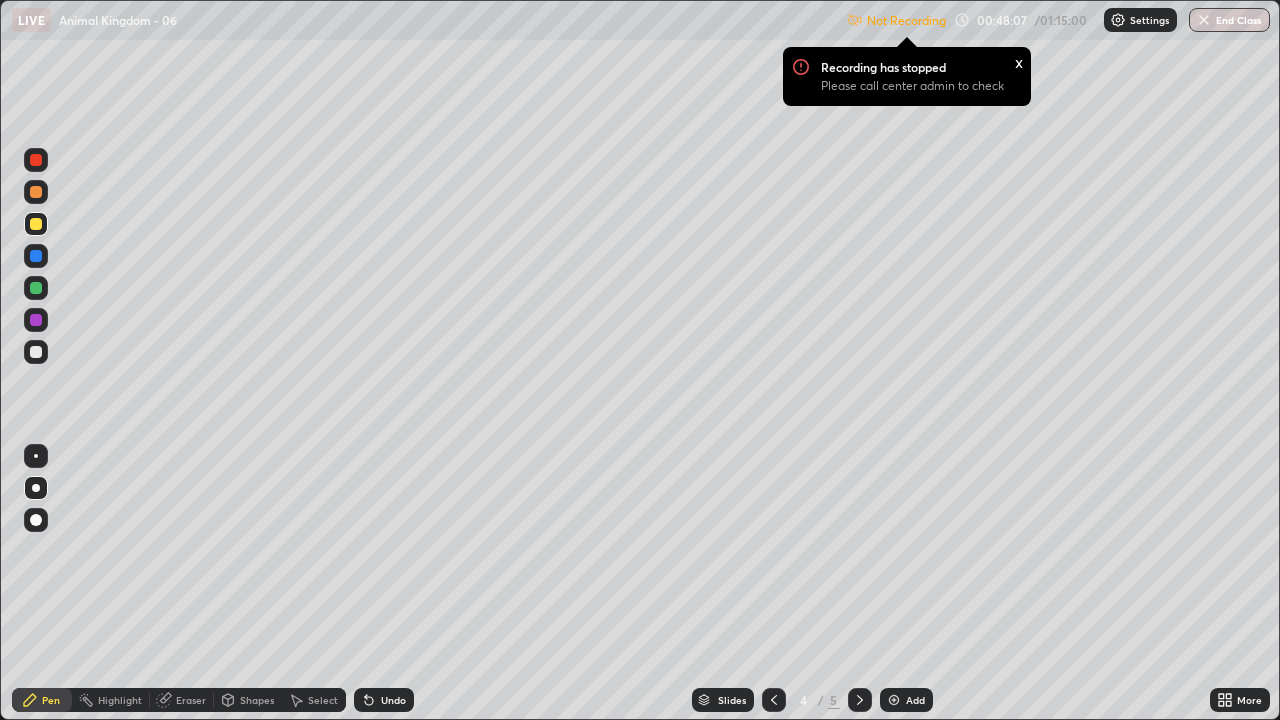 click at bounding box center [36, 352] 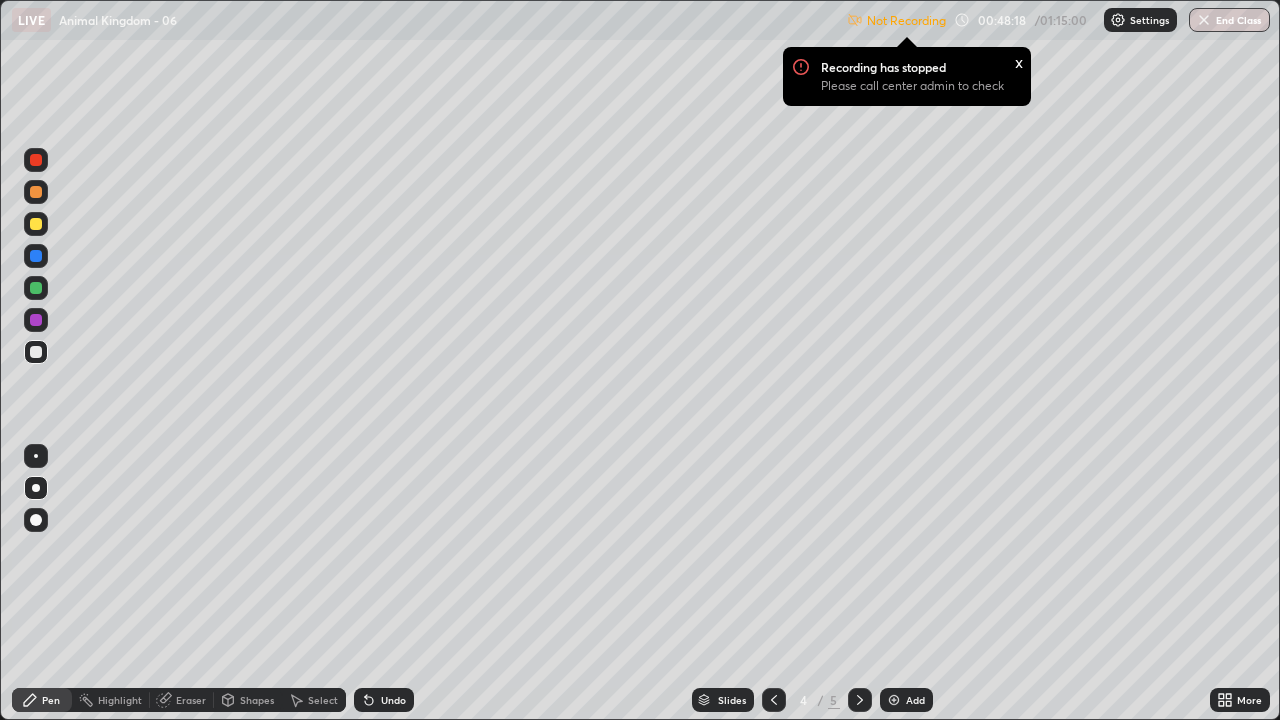 click on "x" at bounding box center [1019, 61] 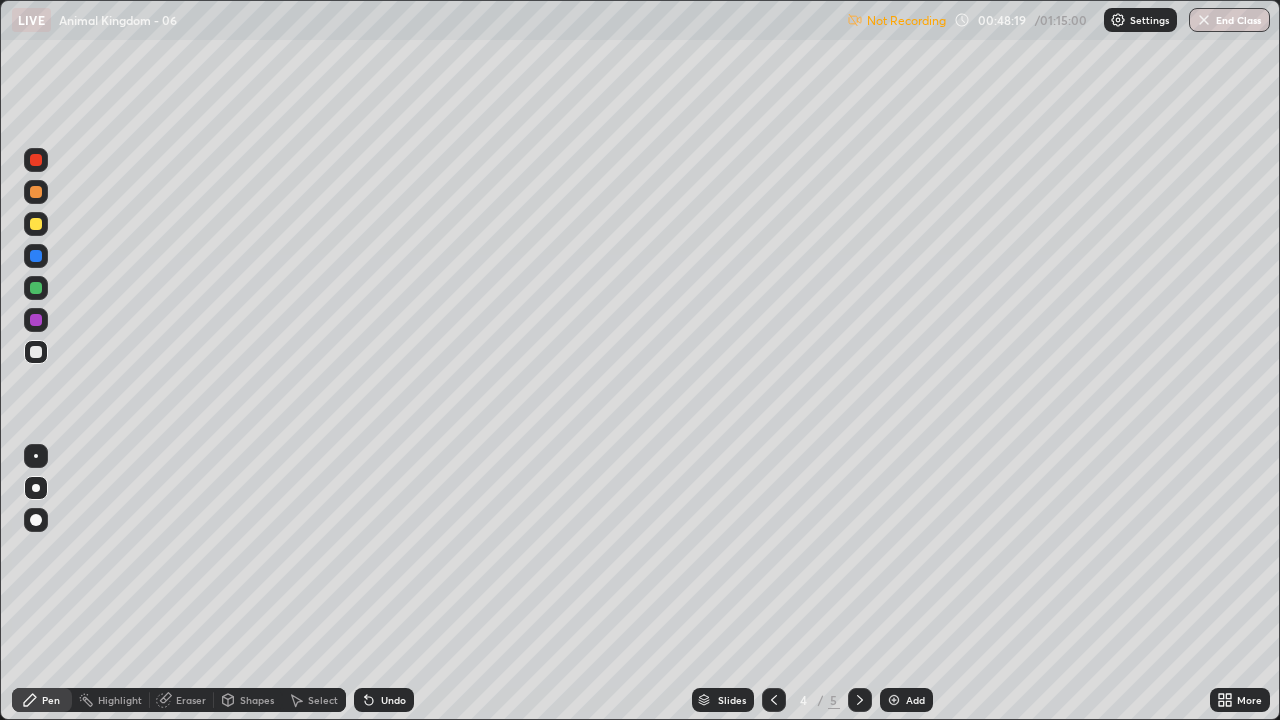 click on "Settings" at bounding box center (1149, 20) 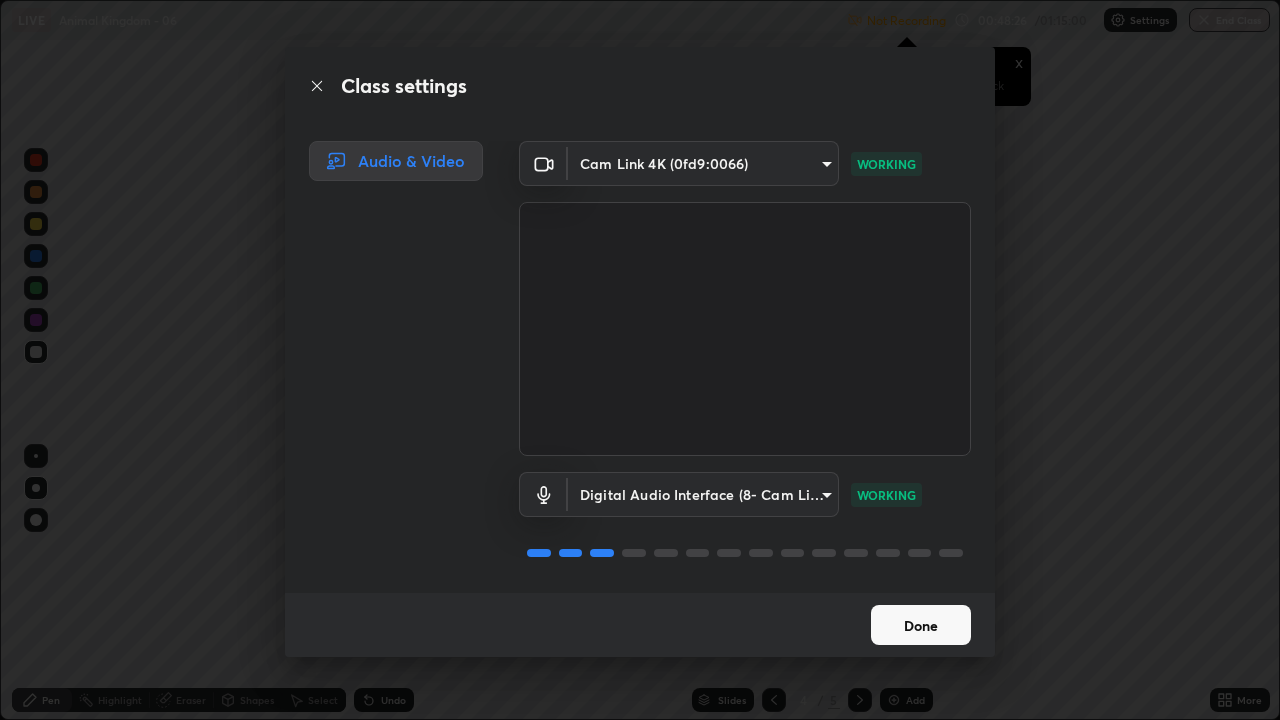 click on "Done" at bounding box center [921, 625] 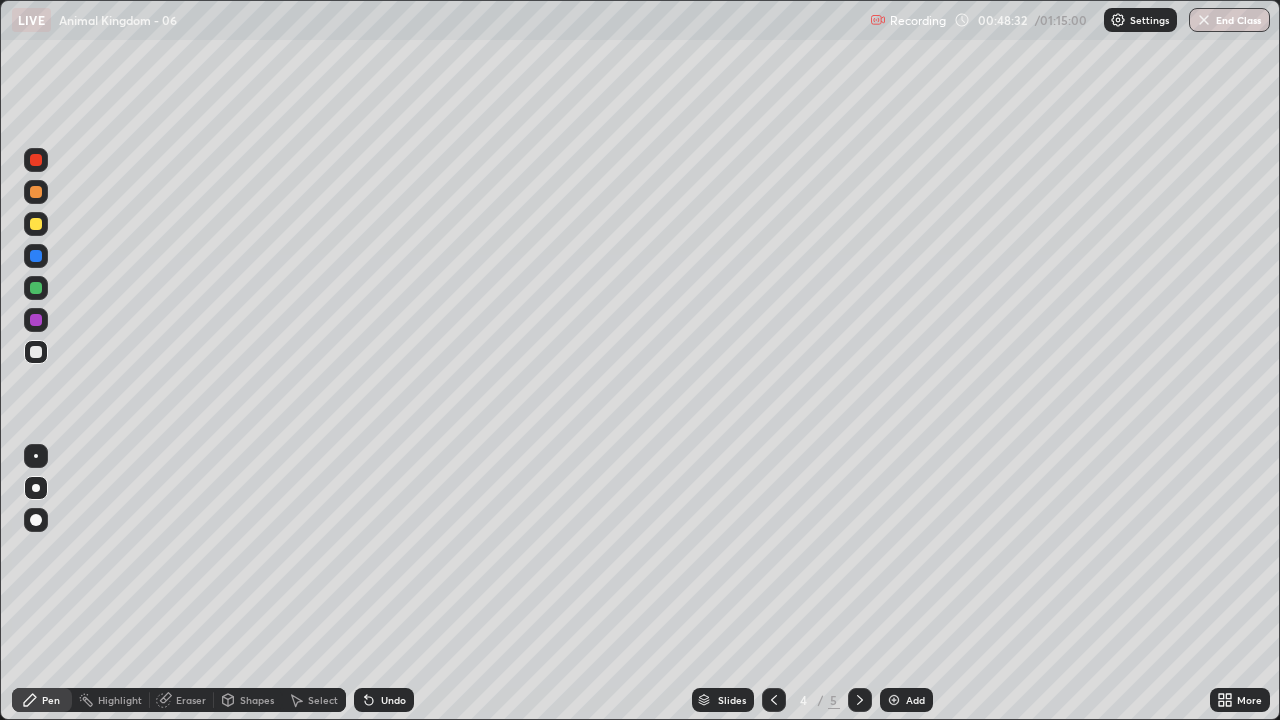 click at bounding box center (36, 256) 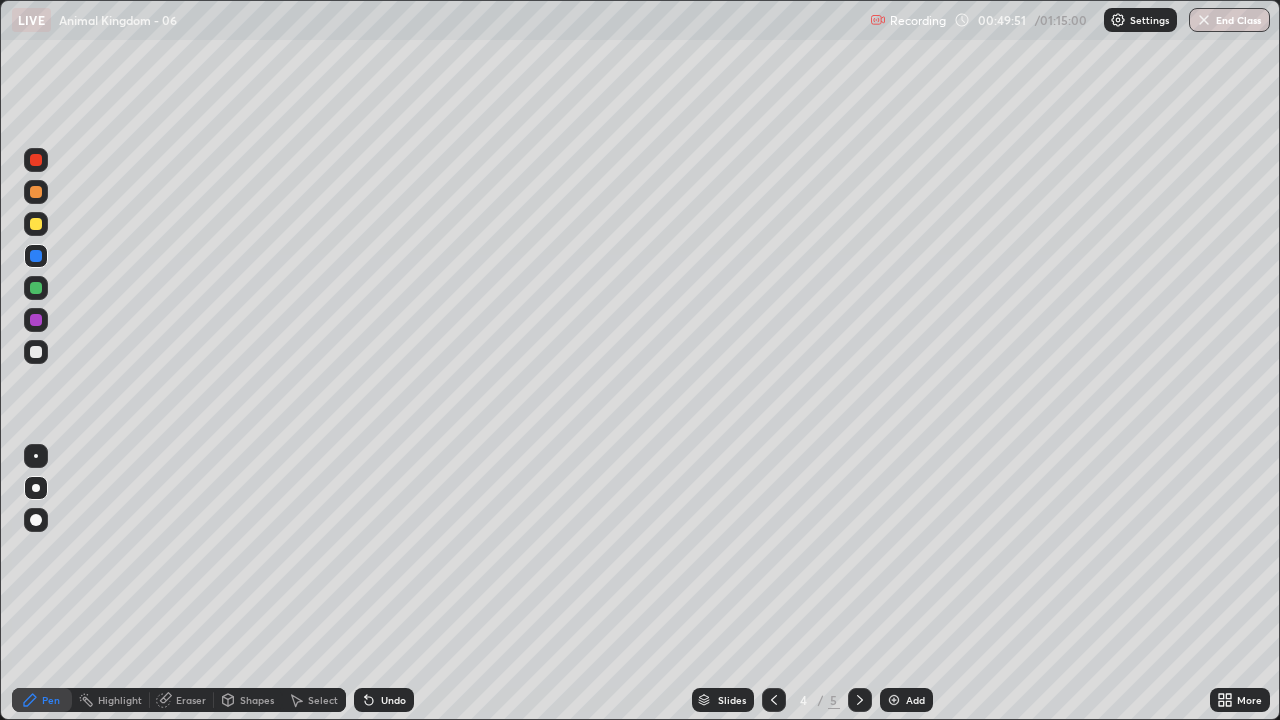 click at bounding box center [36, 352] 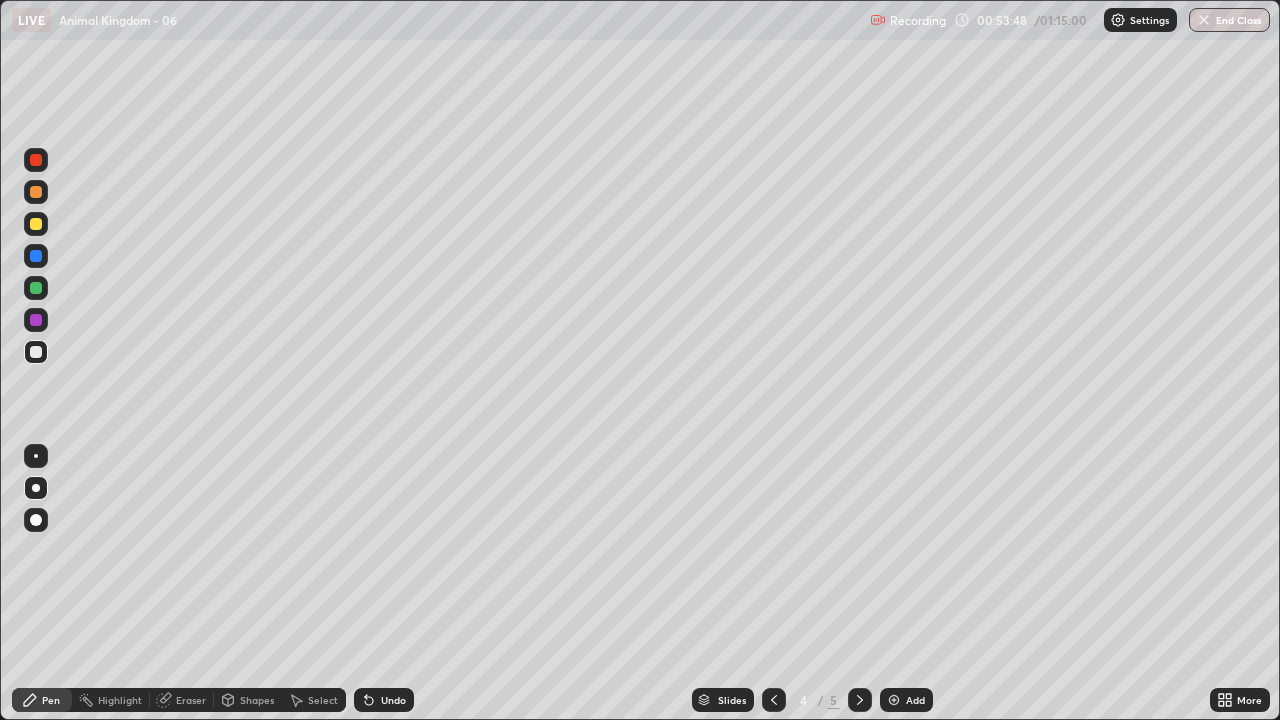 click on "Recording" at bounding box center (918, 20) 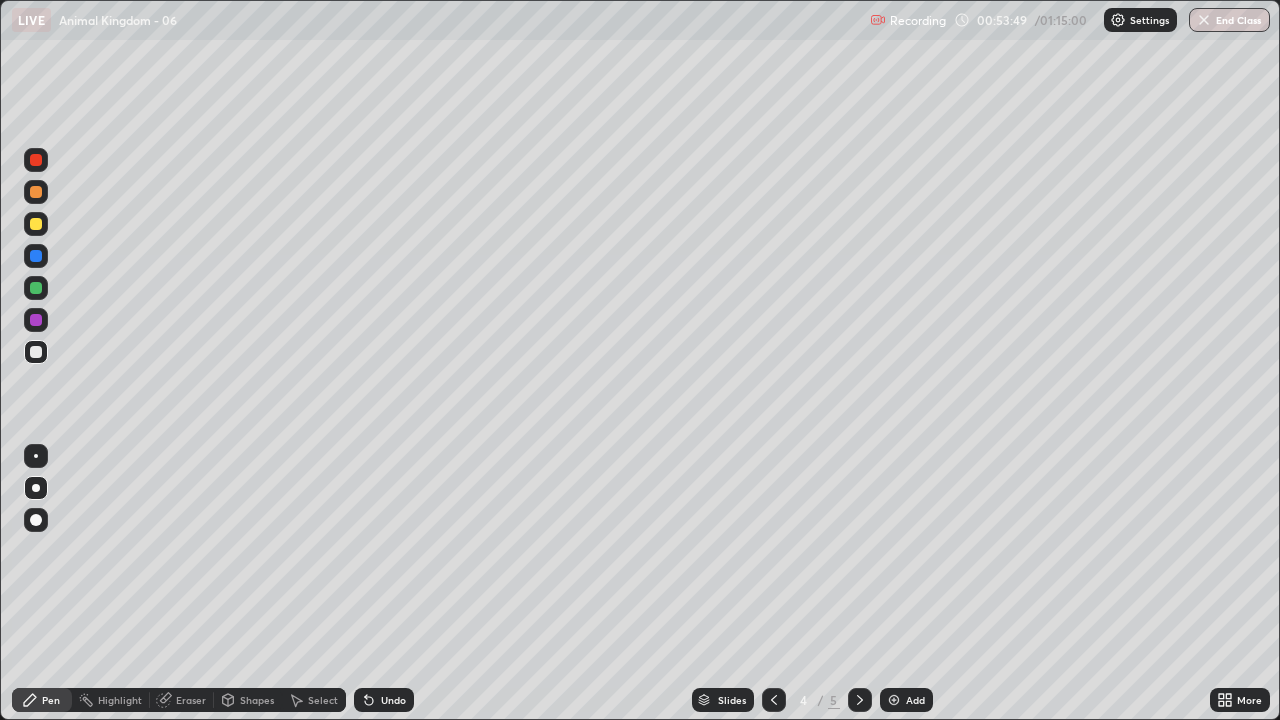 click at bounding box center [878, 20] 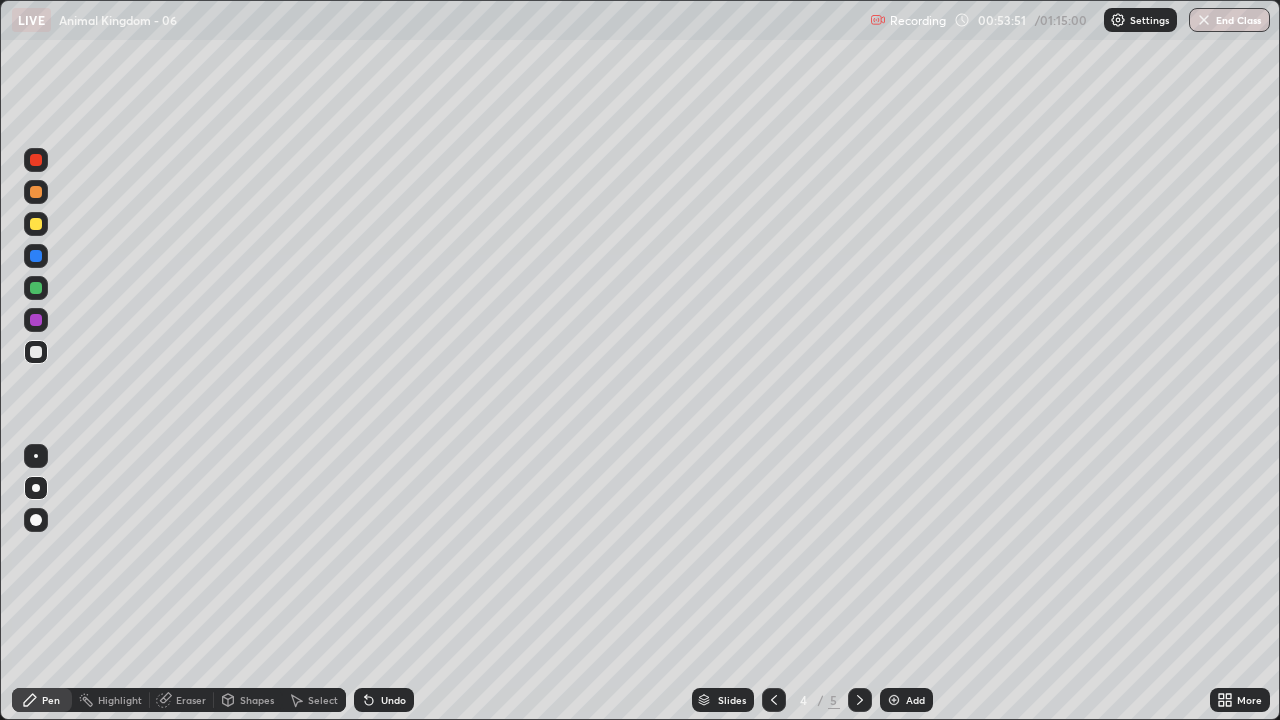 click on "Add" at bounding box center [915, 700] 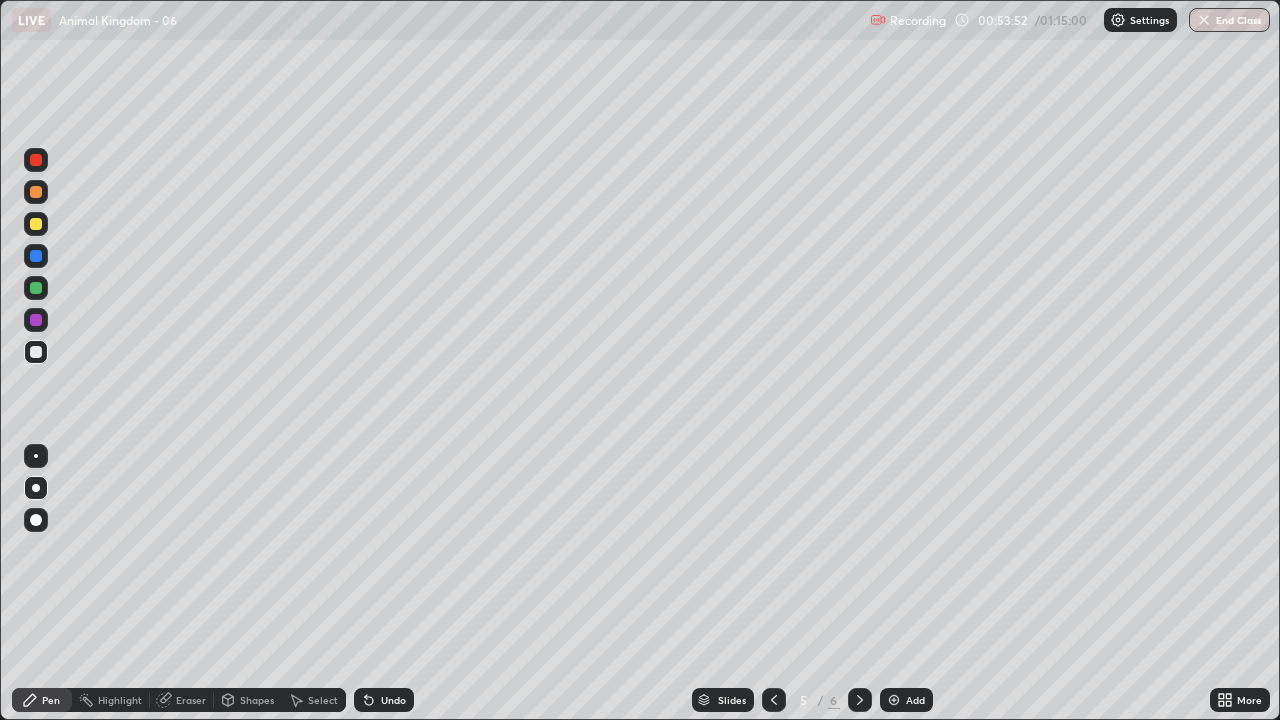 click on "Select" at bounding box center (314, 700) 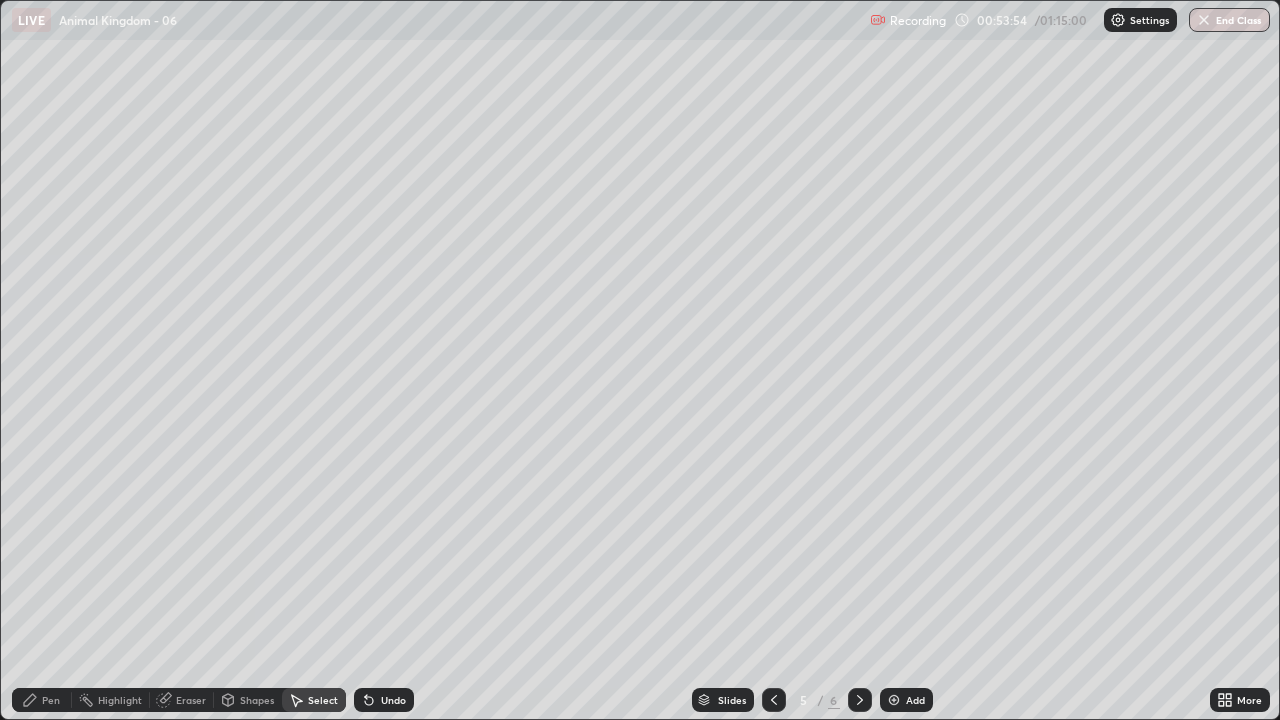 click on "Shapes" at bounding box center [257, 700] 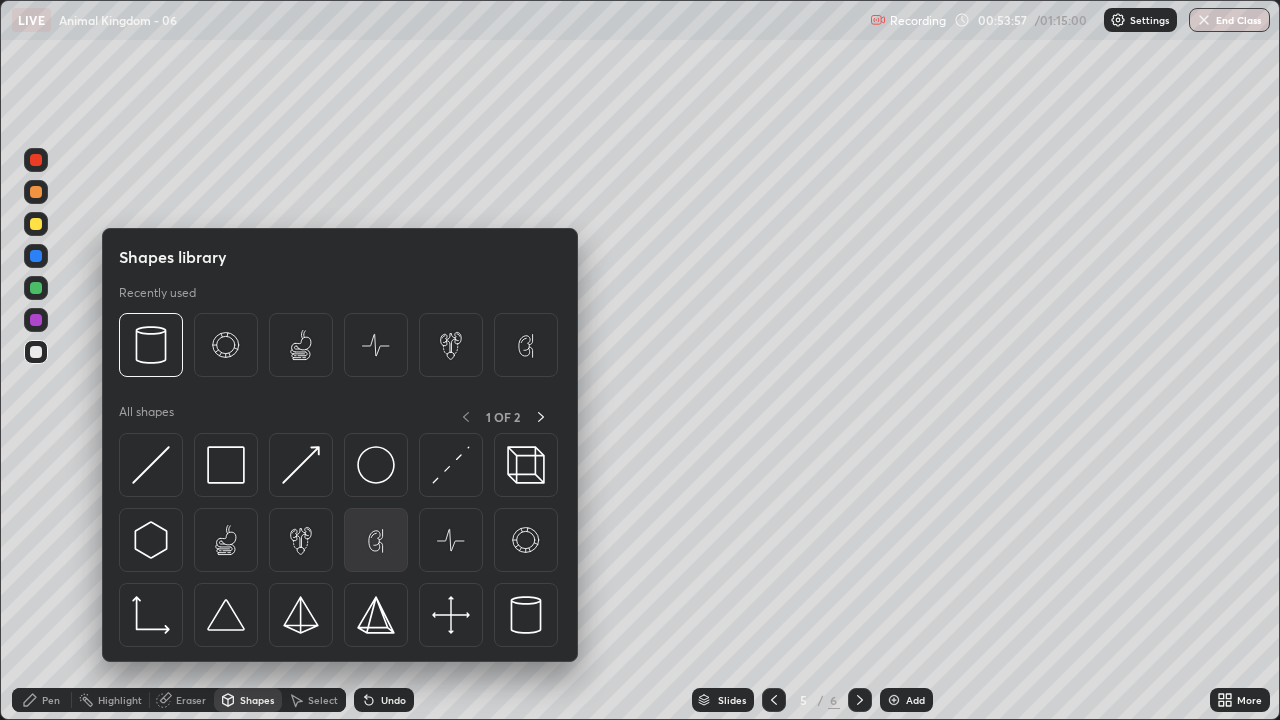 click at bounding box center [376, 540] 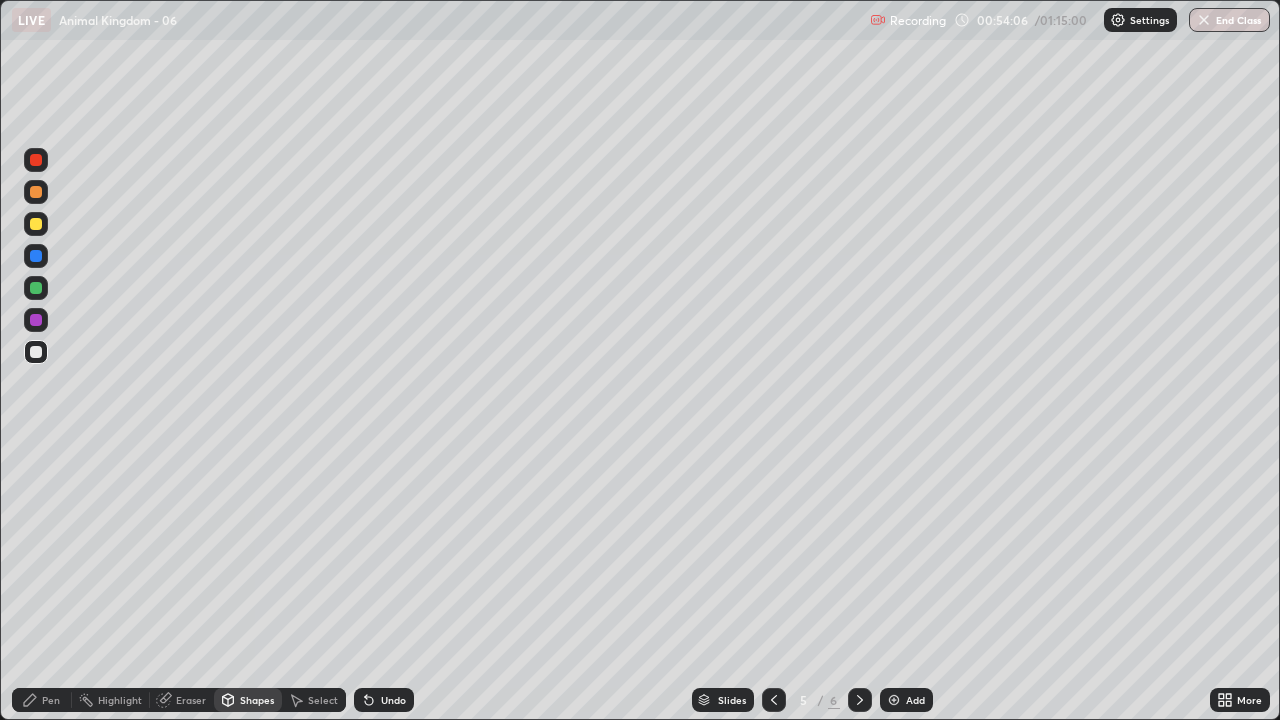 click on "Undo" at bounding box center [384, 700] 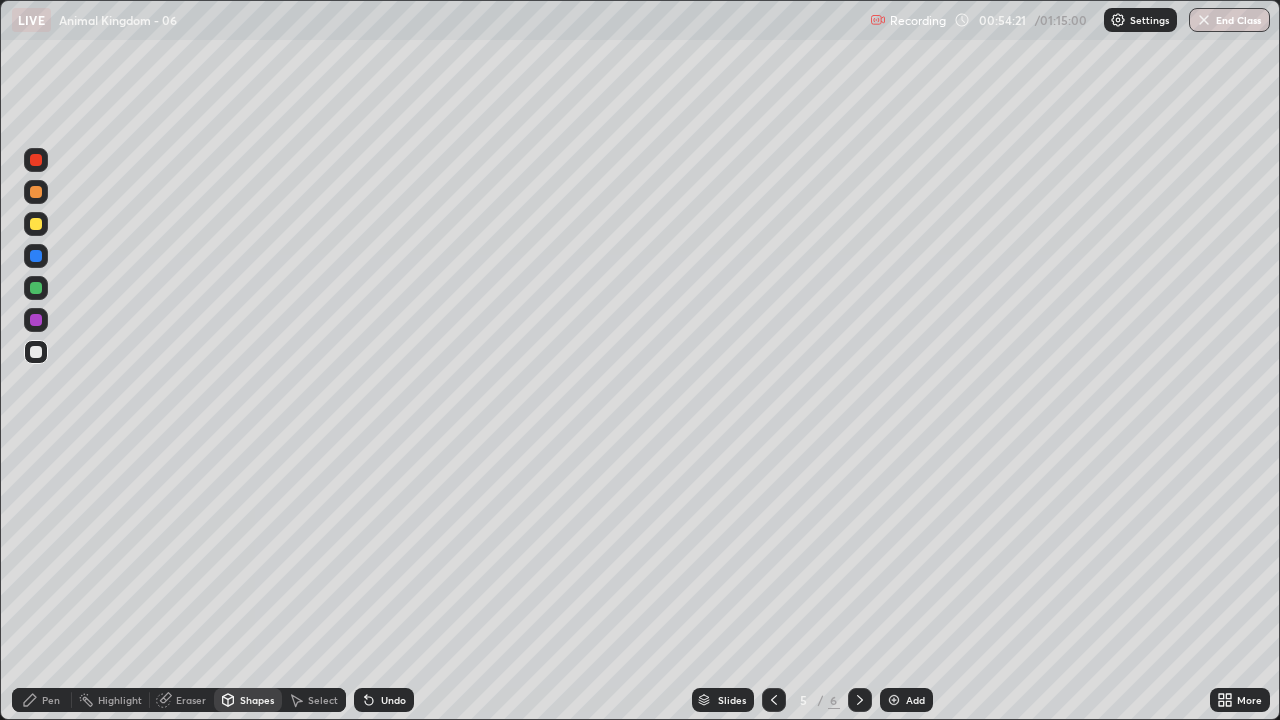 click on "Undo" at bounding box center (393, 700) 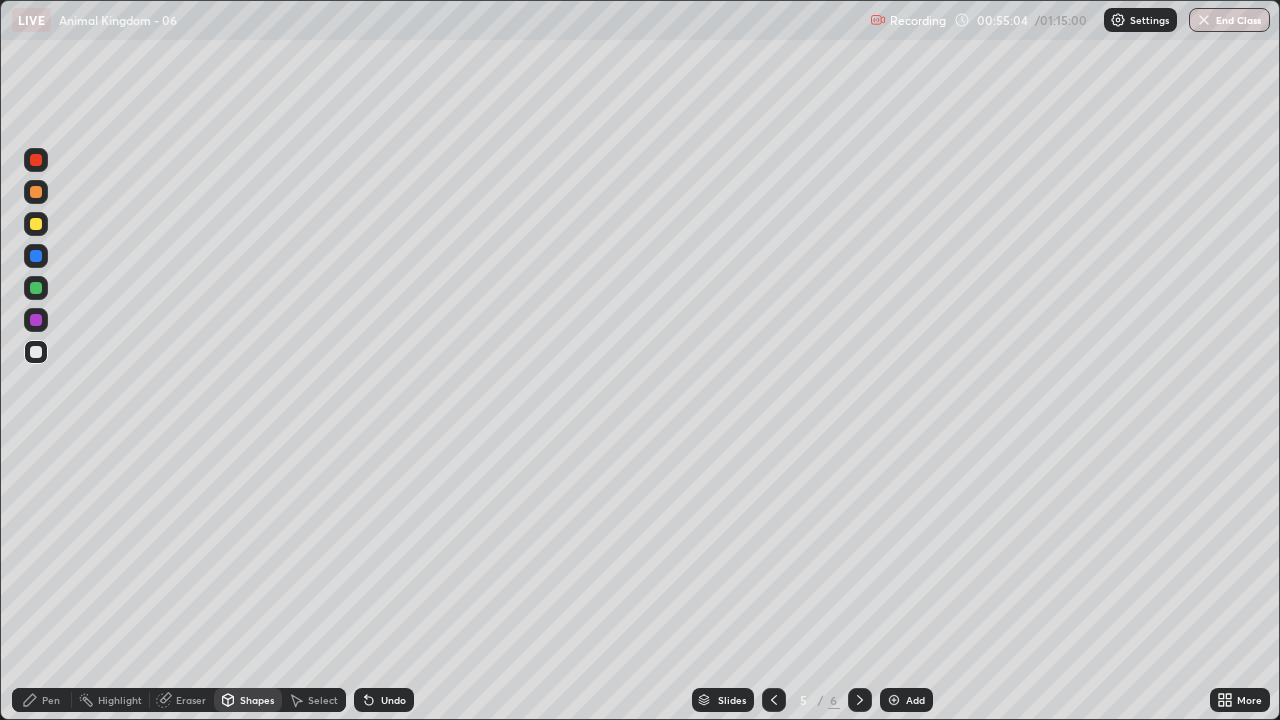 click on "Undo" at bounding box center [384, 700] 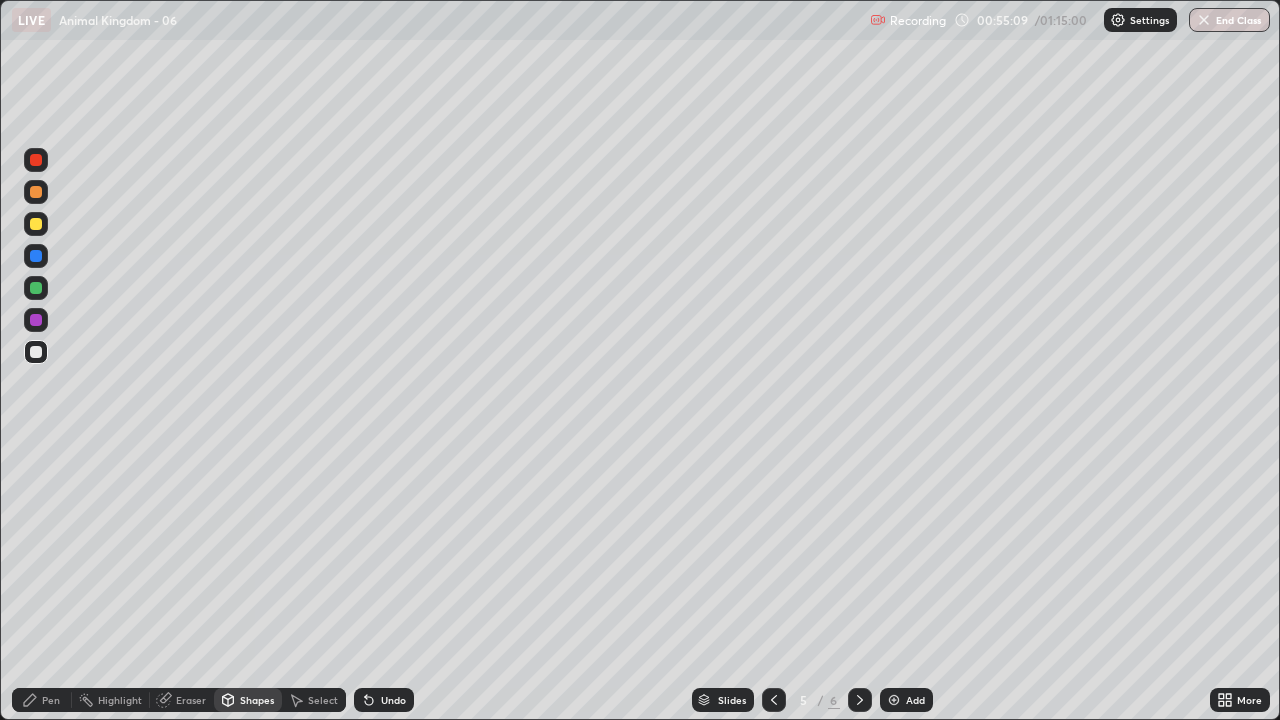 click on "Shapes" at bounding box center (257, 700) 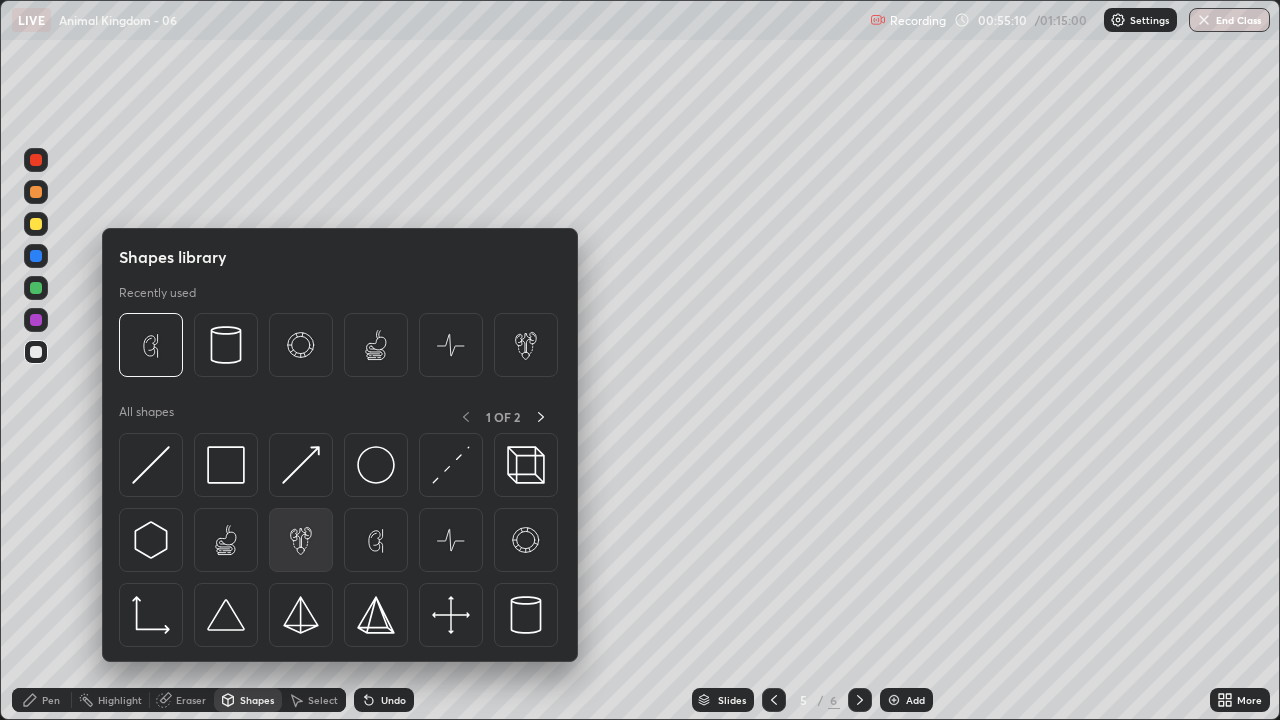 click at bounding box center [301, 540] 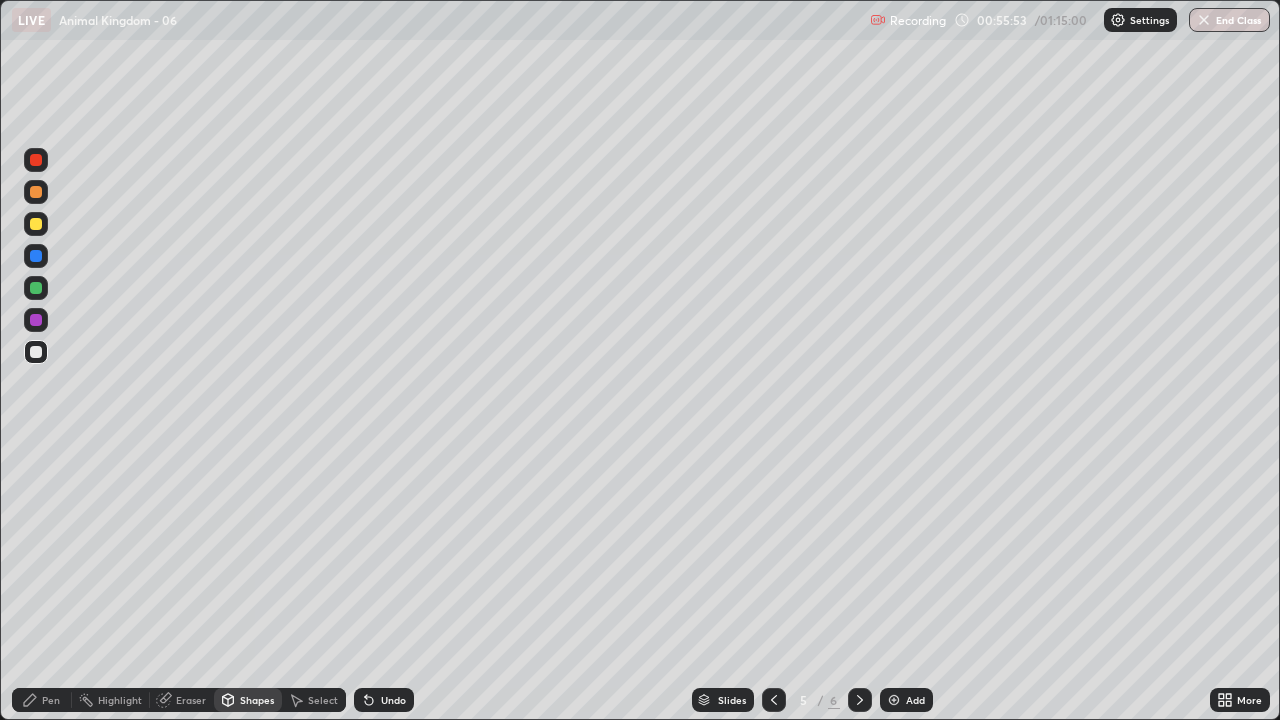 click 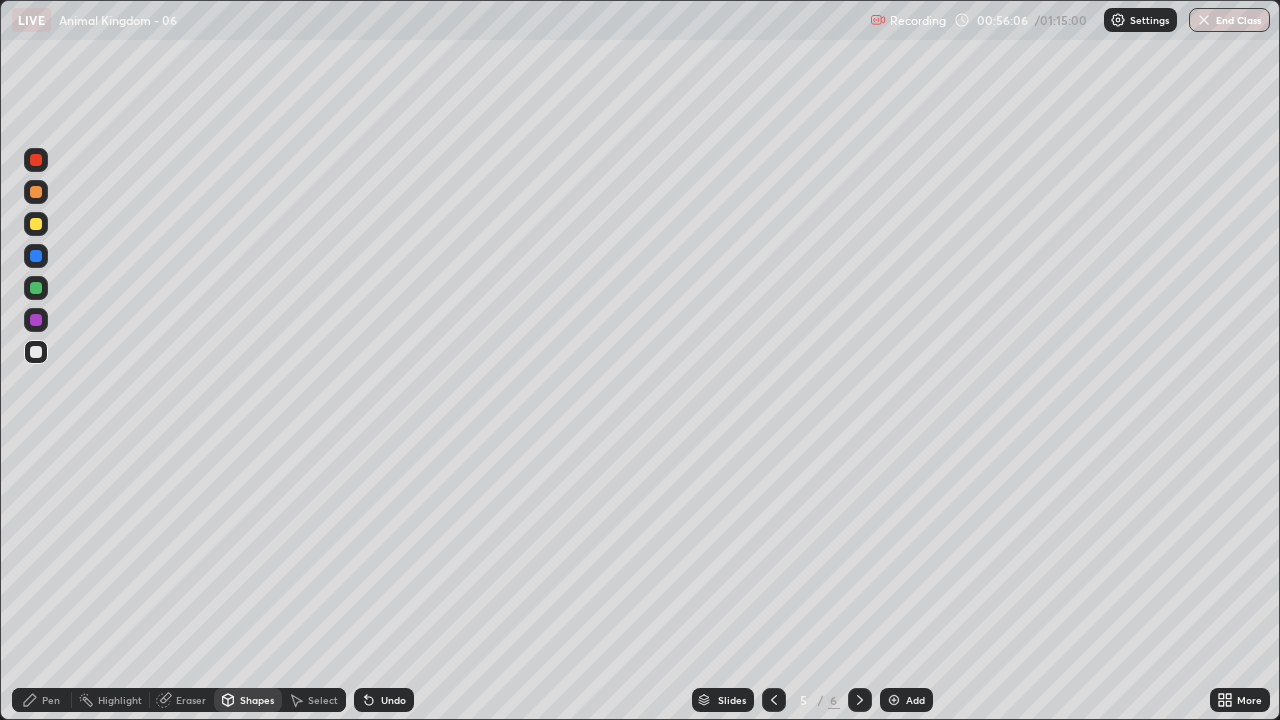click on "Pen" at bounding box center [51, 700] 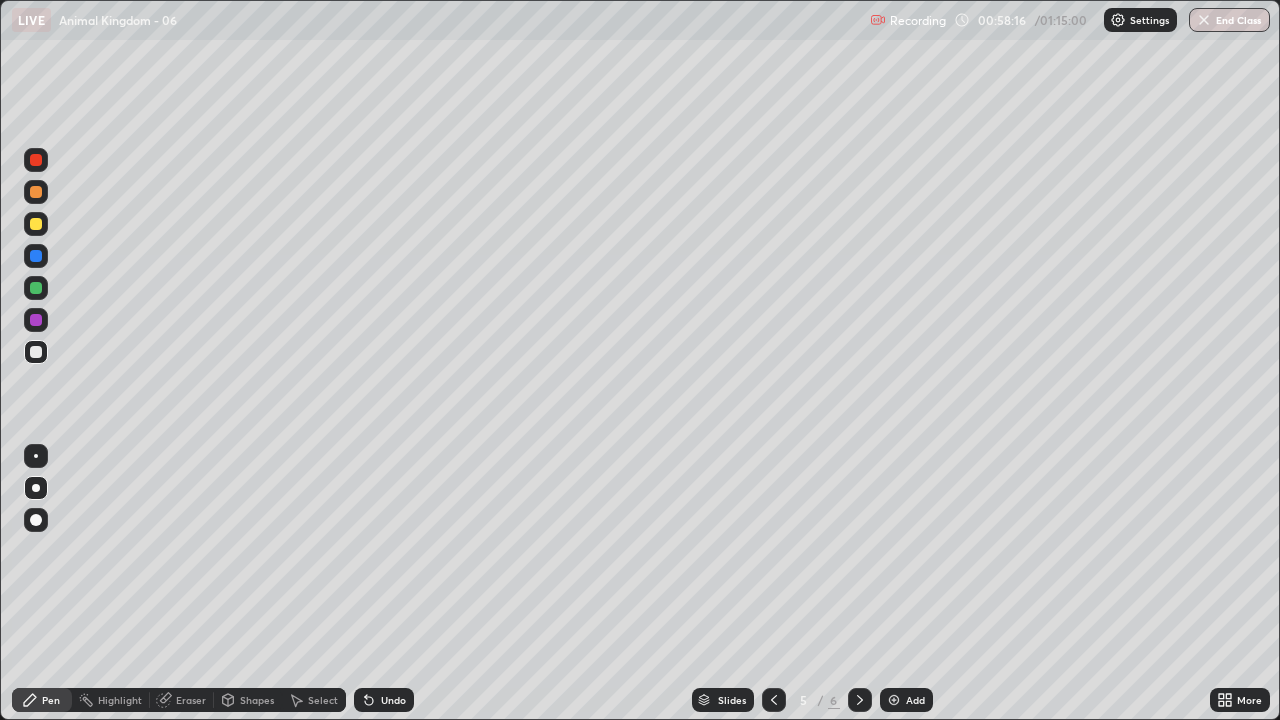 click on "End Class" at bounding box center [1229, 20] 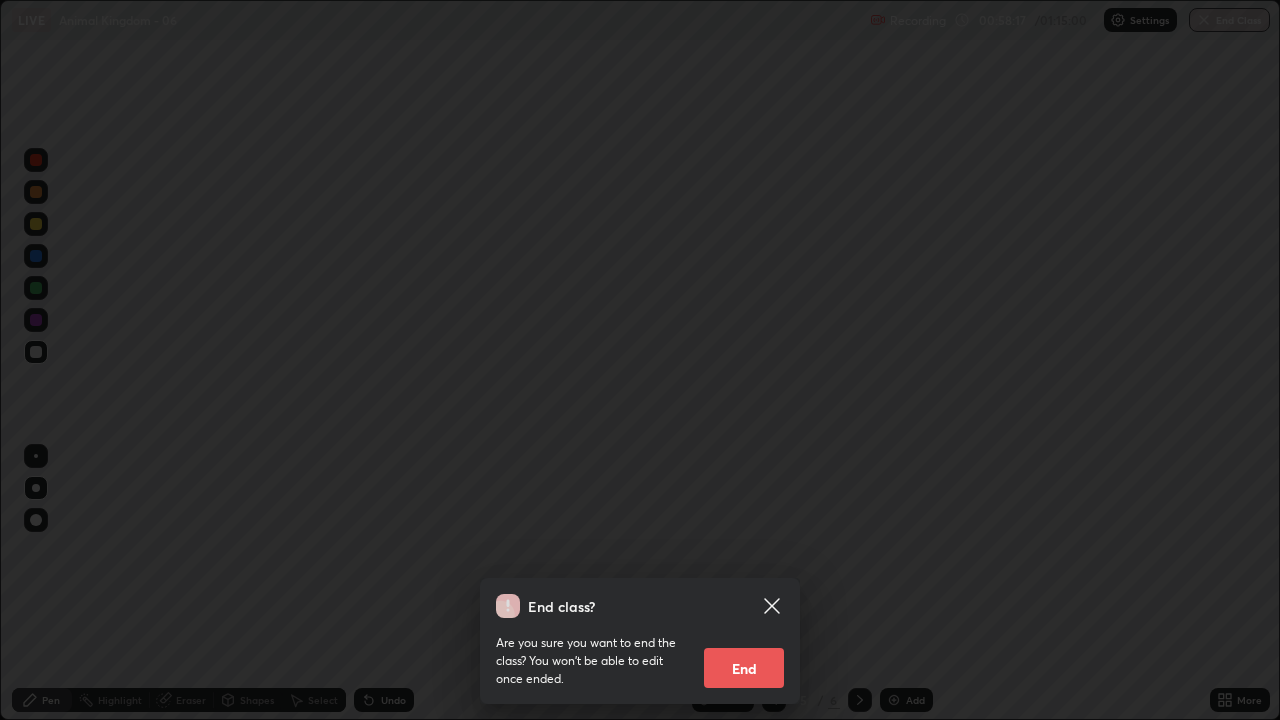 click on "End" at bounding box center [744, 668] 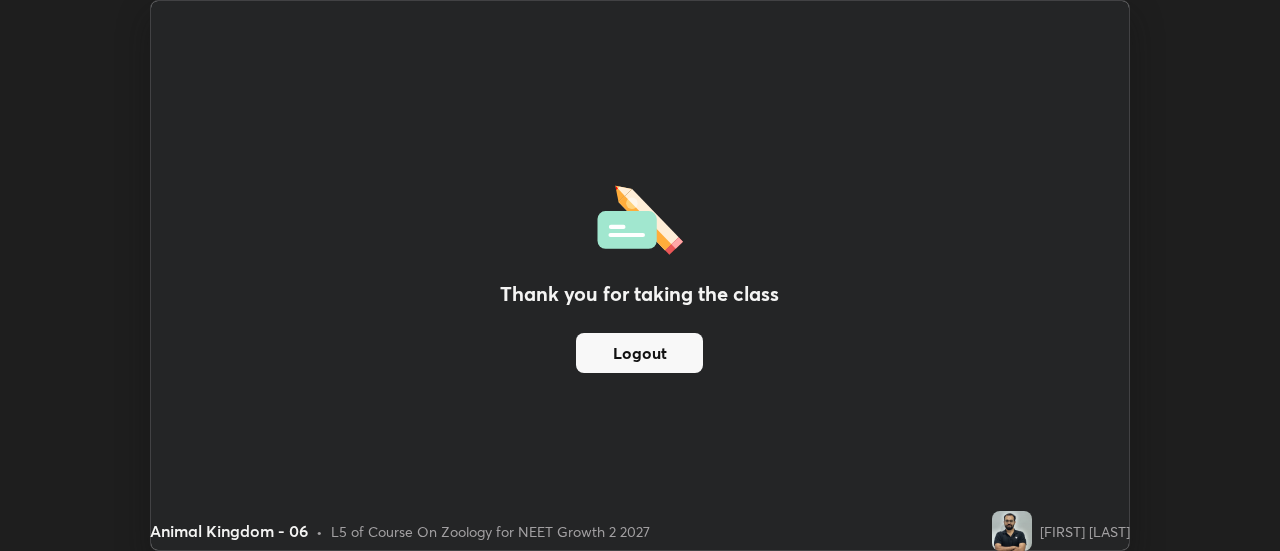 scroll, scrollTop: 551, scrollLeft: 1280, axis: both 